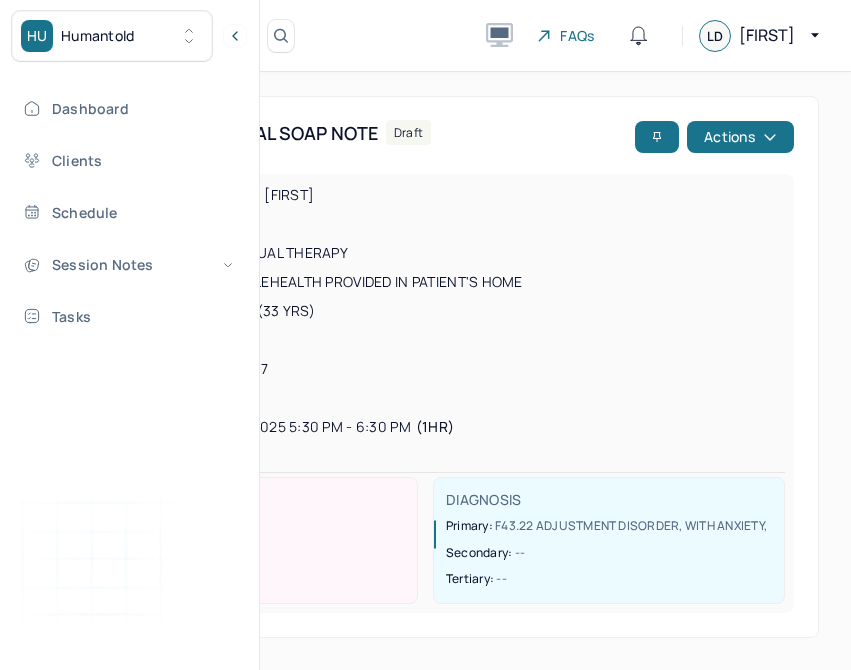 scroll, scrollTop: 0, scrollLeft: 0, axis: both 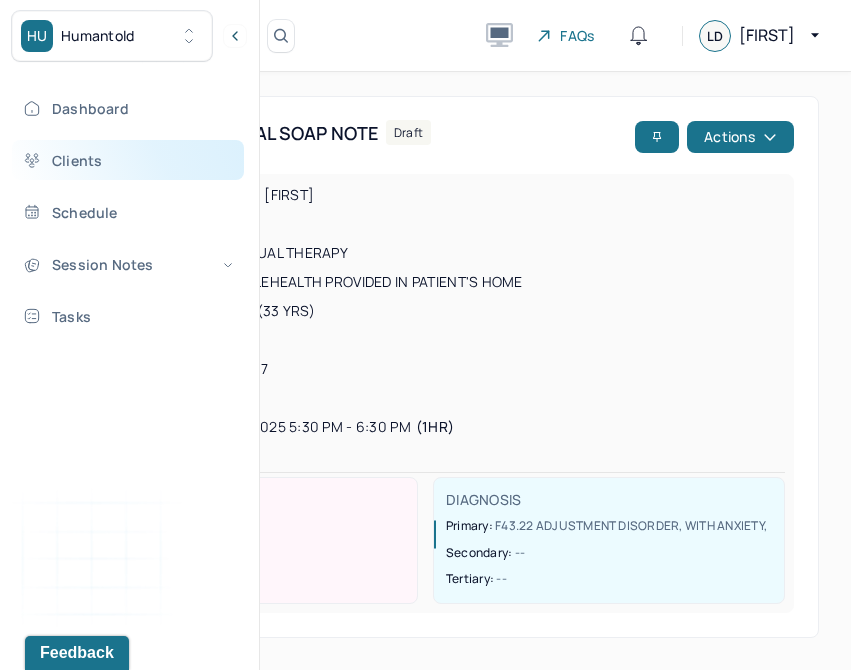 click on "Clients" at bounding box center [128, 160] 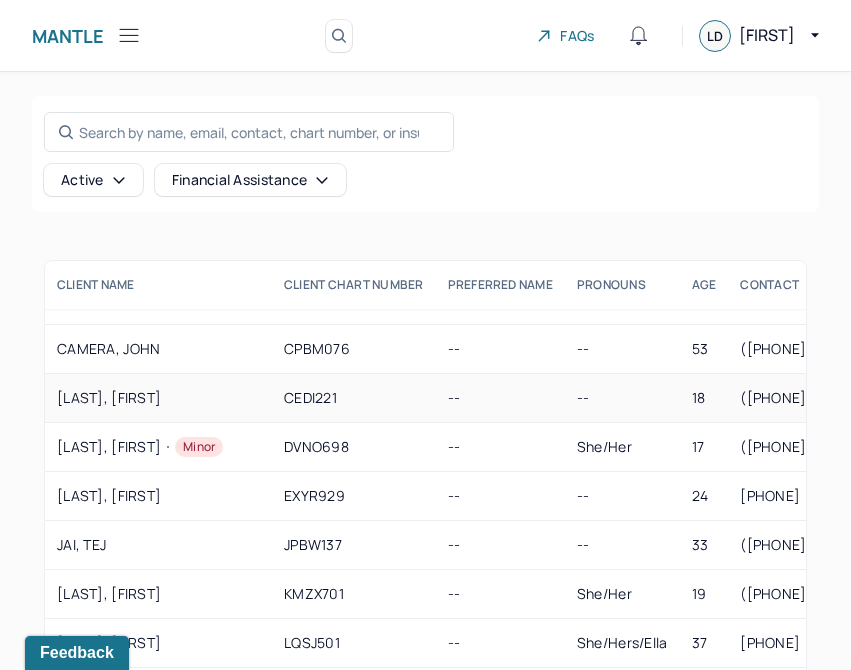 scroll, scrollTop: 240, scrollLeft: 0, axis: vertical 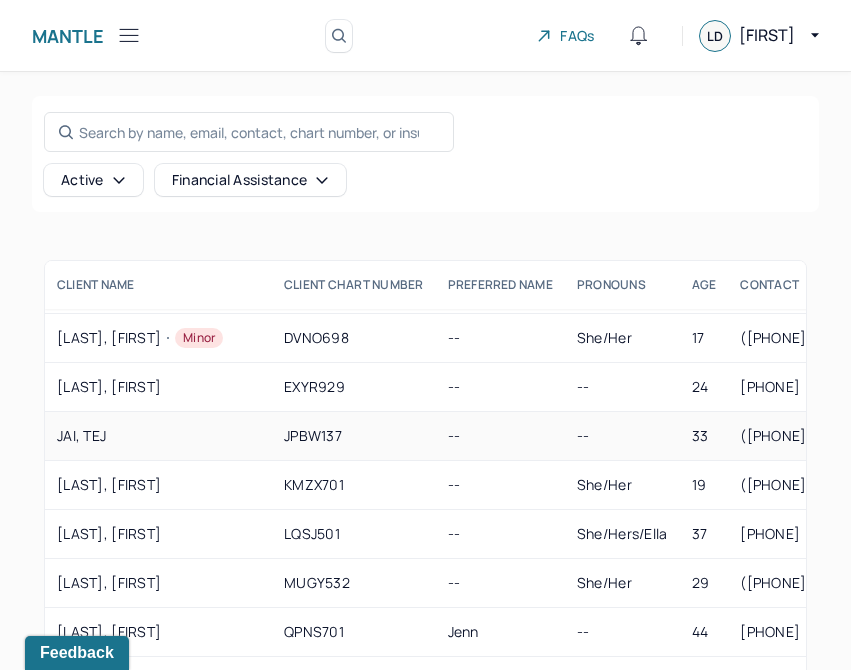 click on "JAI, TEJ" at bounding box center [158, 436] 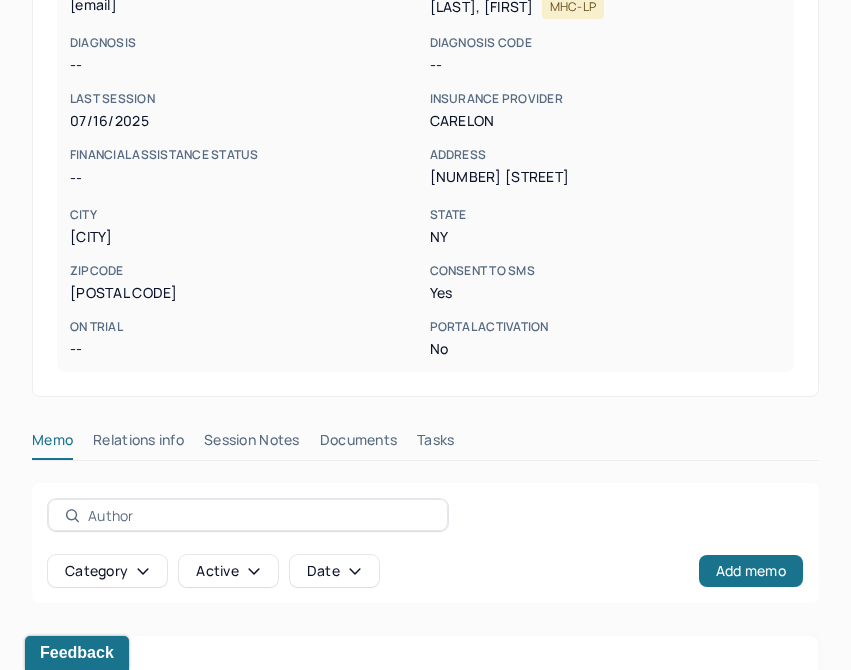 scroll, scrollTop: 667, scrollLeft: 0, axis: vertical 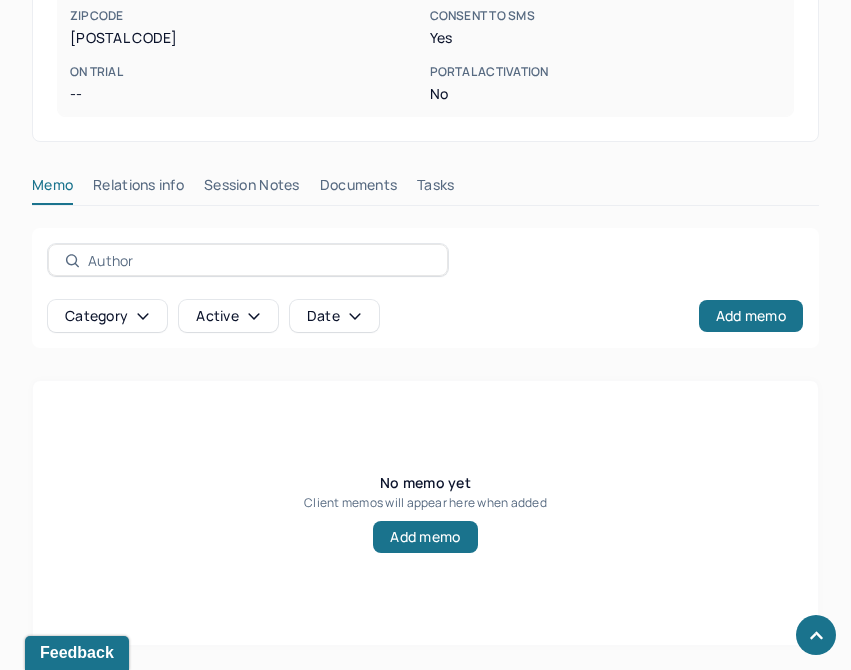 click on "Session Notes" at bounding box center [252, 189] 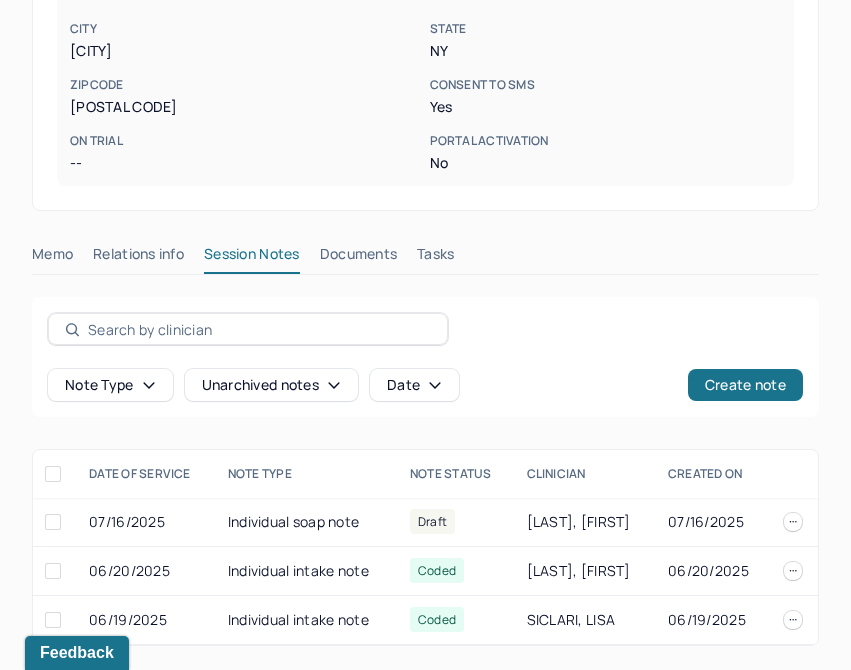 scroll, scrollTop: 598, scrollLeft: 0, axis: vertical 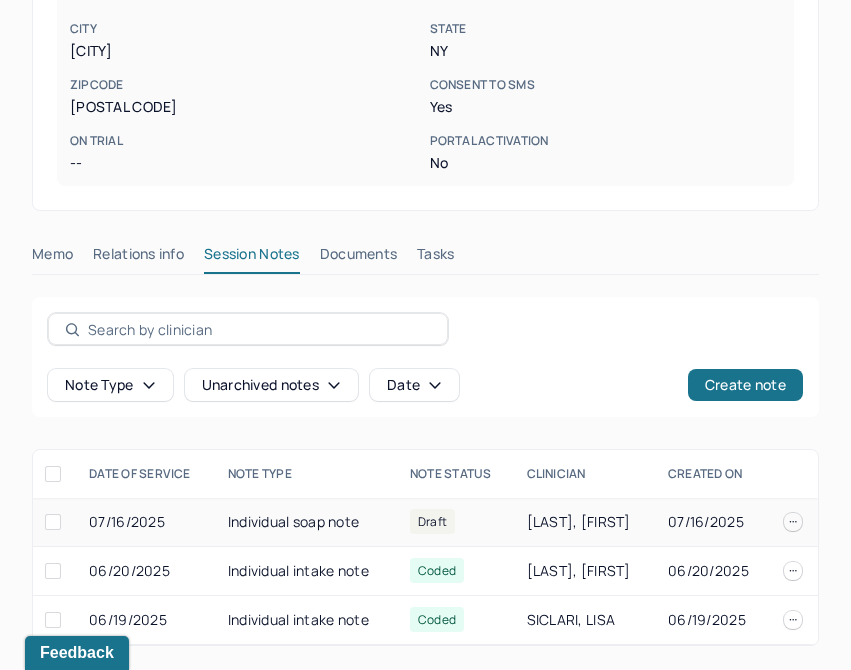 click on "Individual soap note" at bounding box center (307, 522) 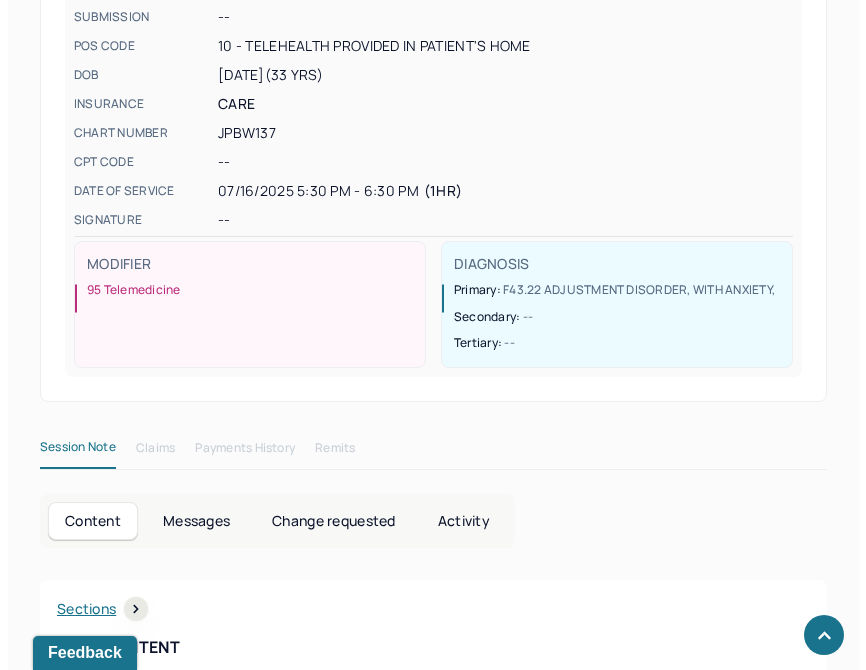 scroll, scrollTop: 0, scrollLeft: 0, axis: both 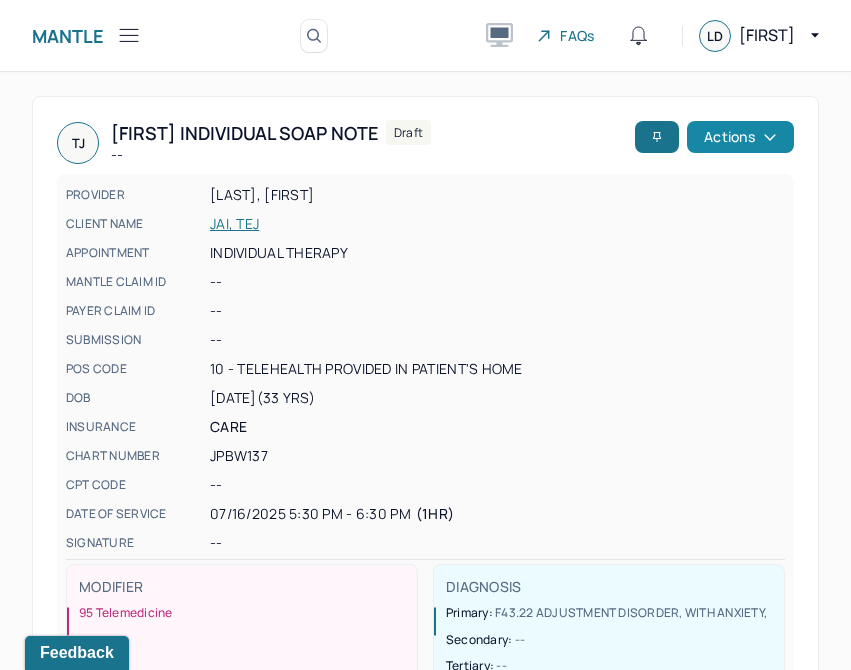 click 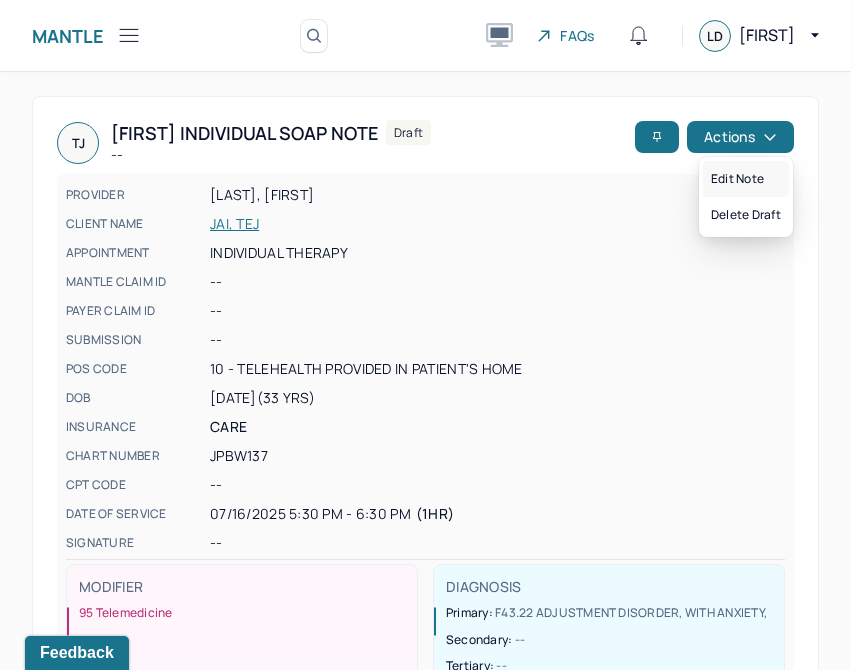 click on "Edit note" at bounding box center (746, 179) 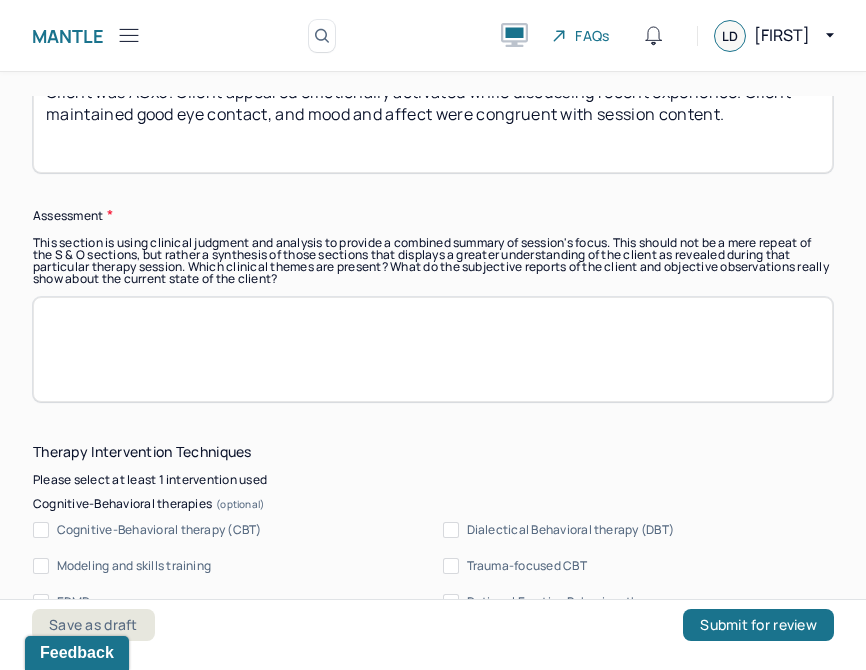scroll, scrollTop: 1747, scrollLeft: 0, axis: vertical 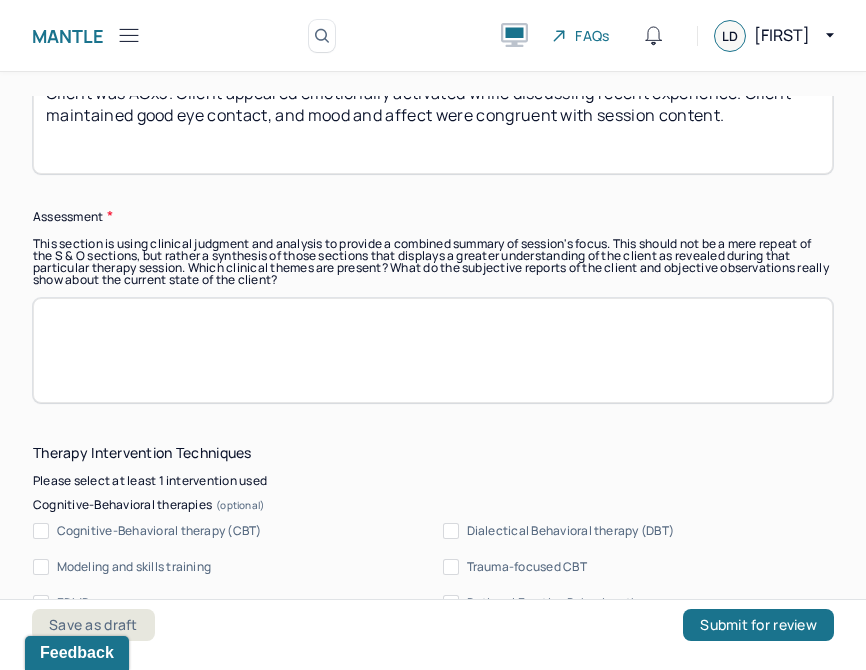 click at bounding box center [433, 350] 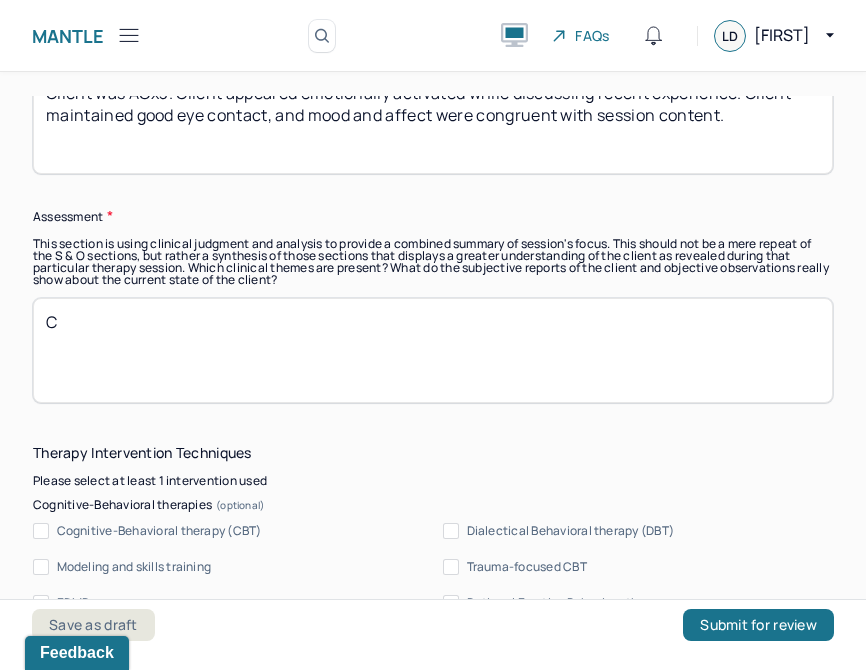 scroll, scrollTop: 1847, scrollLeft: 0, axis: vertical 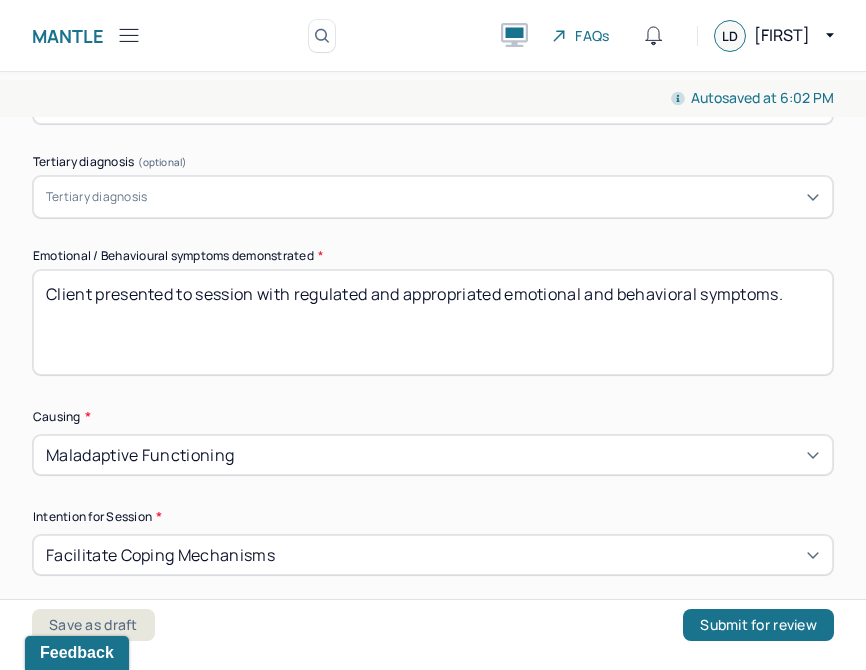 type on "C" 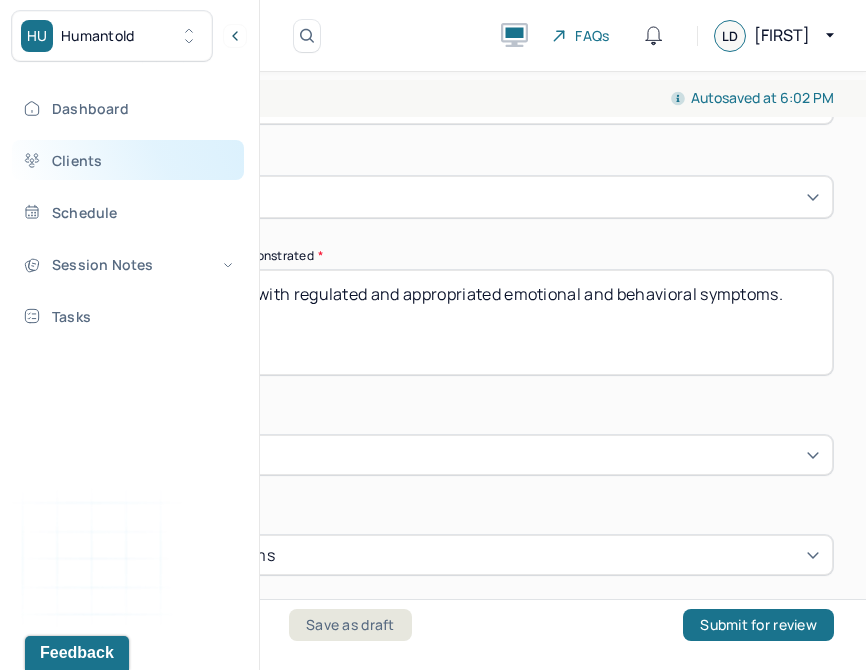 click on "Clients" at bounding box center (128, 160) 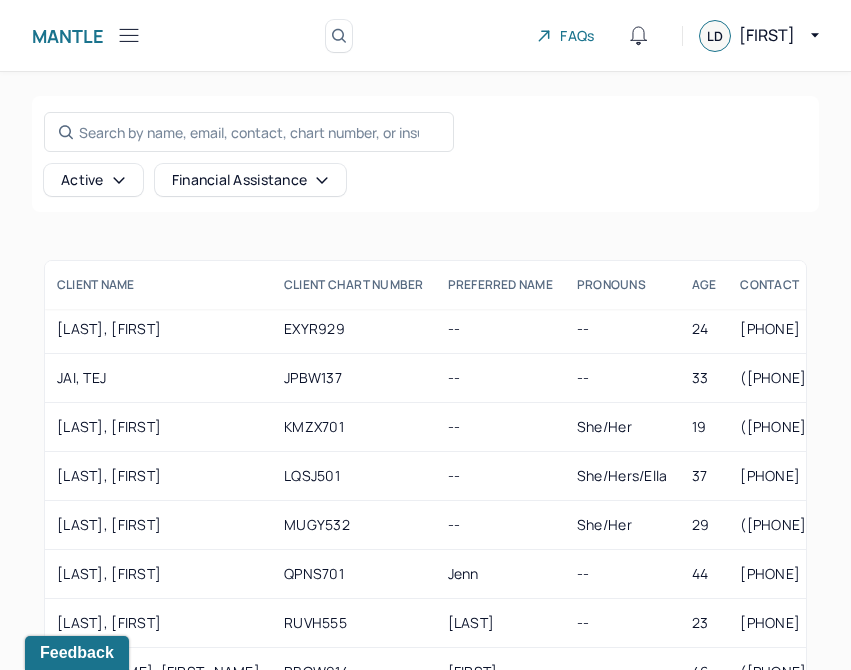 scroll, scrollTop: 313, scrollLeft: 0, axis: vertical 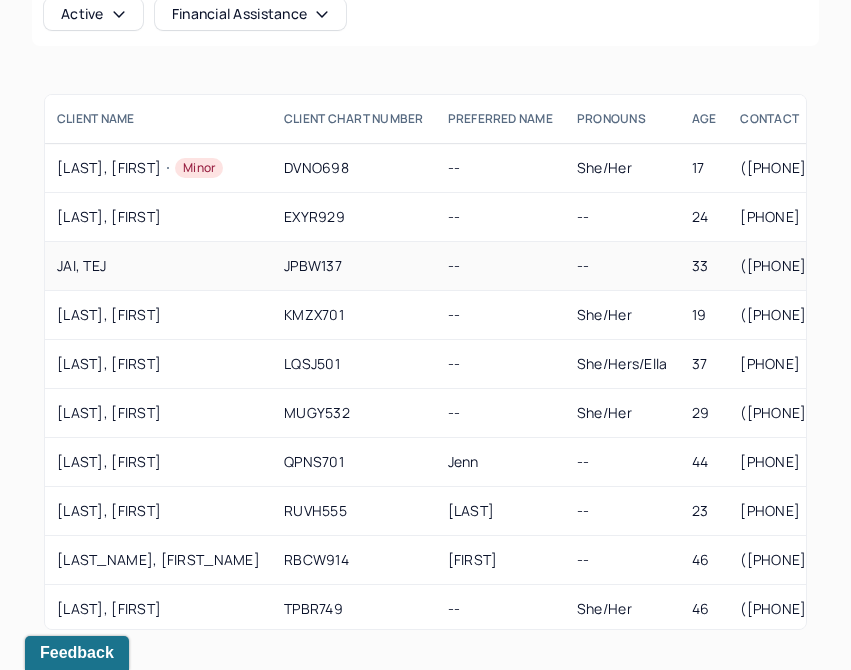 click on "JPBW137" at bounding box center [354, 266] 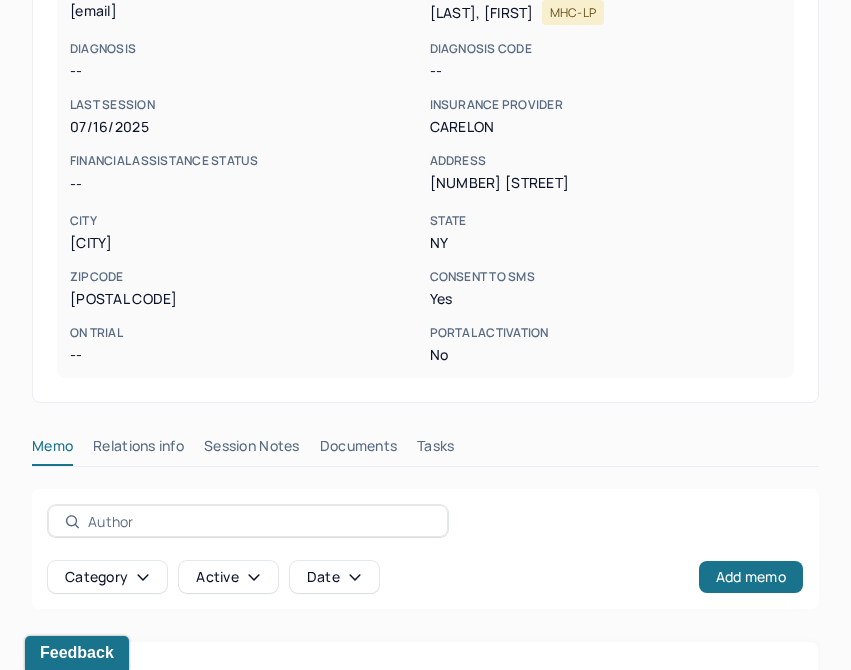 scroll, scrollTop: 667, scrollLeft: 0, axis: vertical 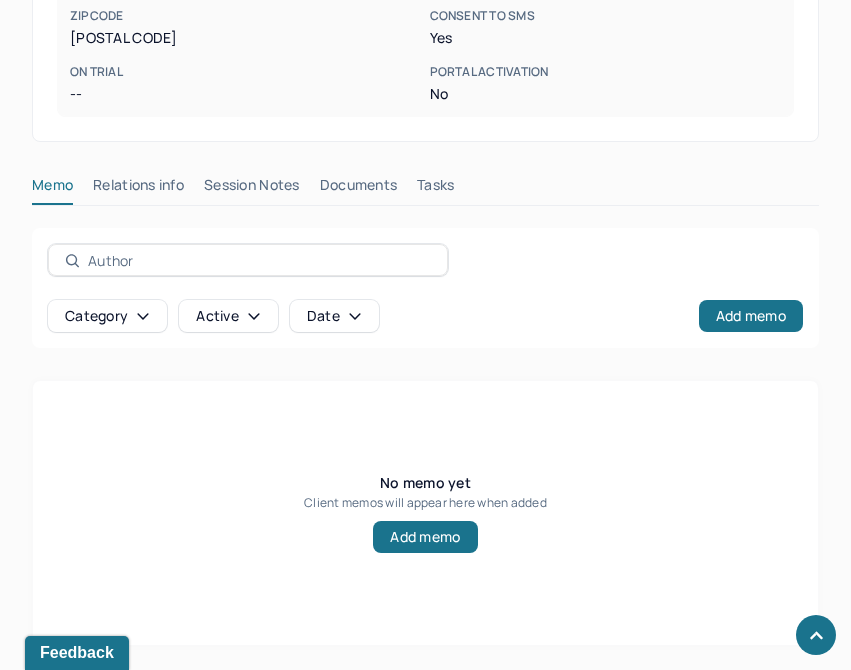 click on "Session Notes" at bounding box center (252, 189) 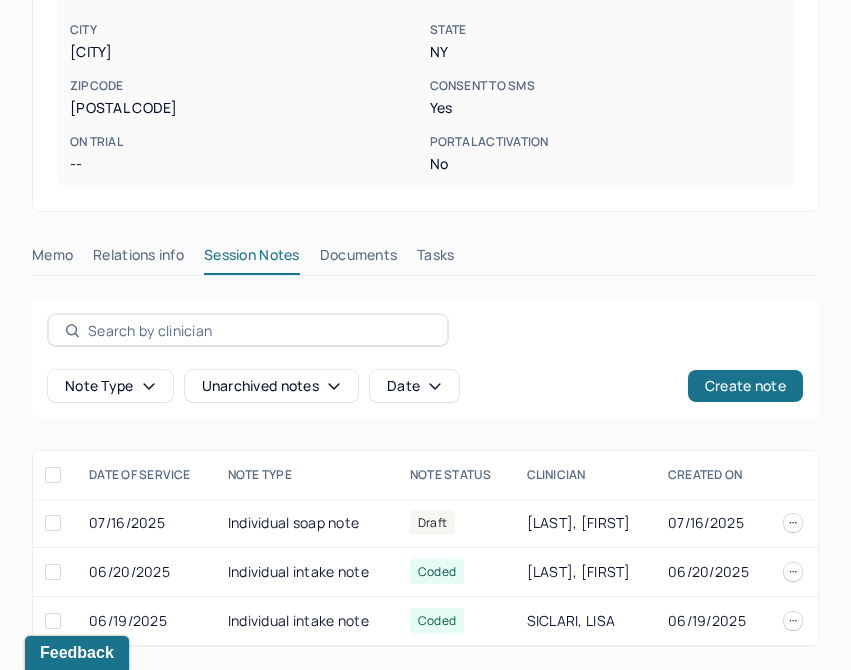scroll, scrollTop: 598, scrollLeft: 0, axis: vertical 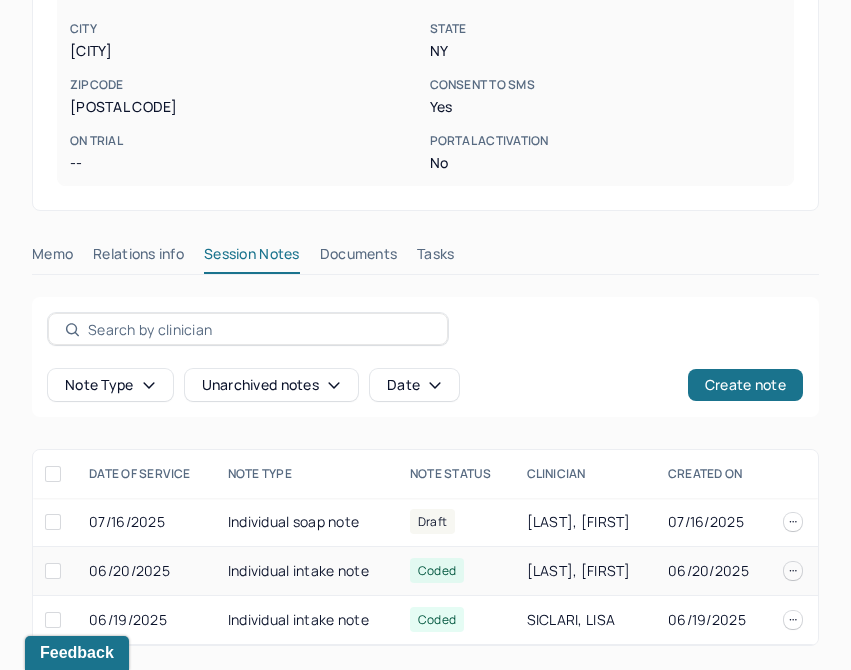 click on "Individual intake note" at bounding box center (307, 571) 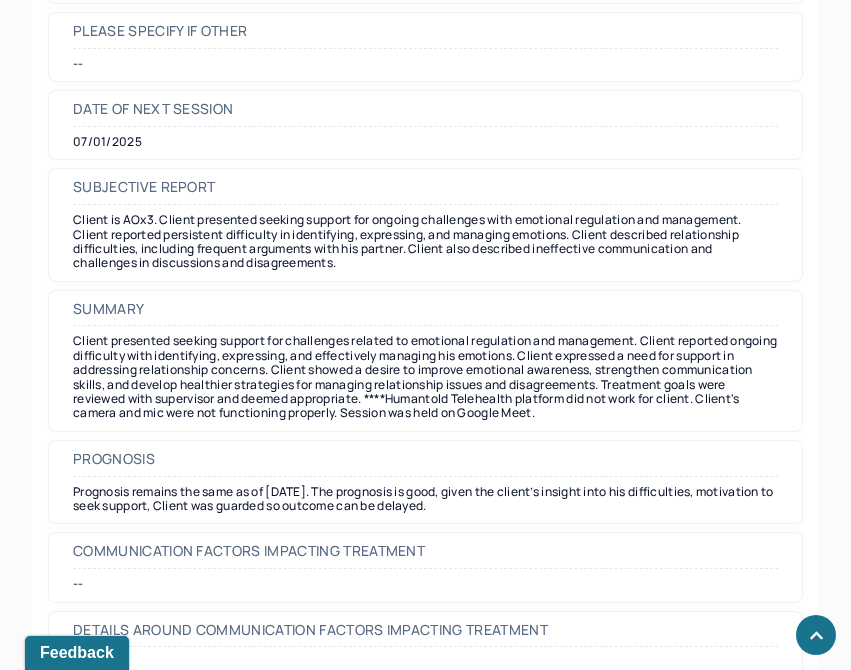scroll, scrollTop: 9244, scrollLeft: 0, axis: vertical 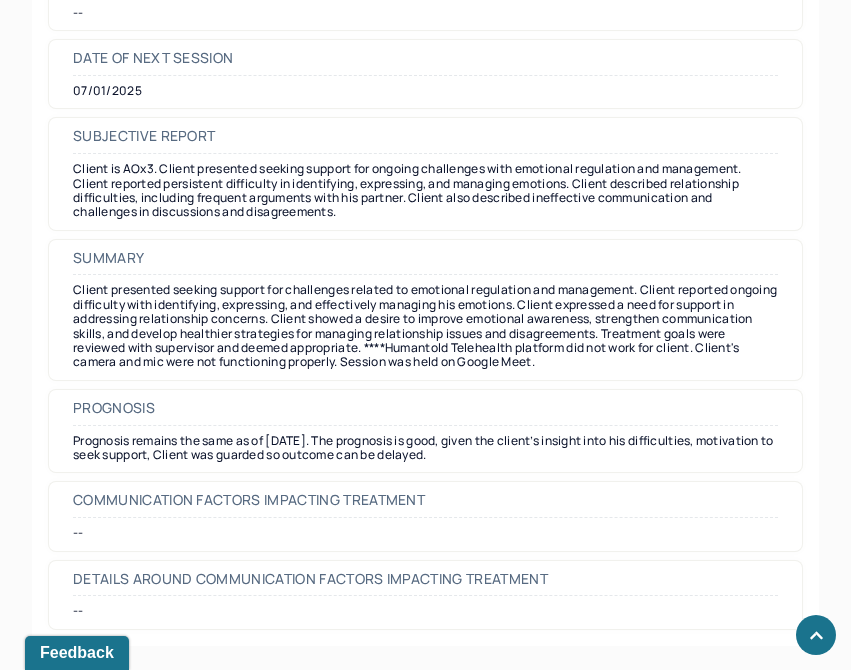 drag, startPoint x: 579, startPoint y: 462, endPoint x: 185, endPoint y: 480, distance: 394.41095 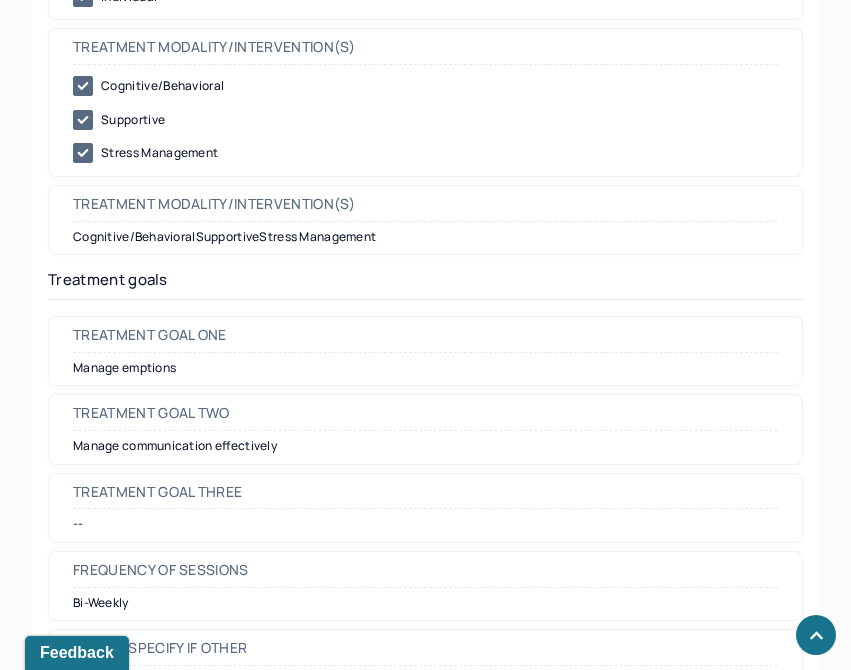 scroll, scrollTop: 8575, scrollLeft: 0, axis: vertical 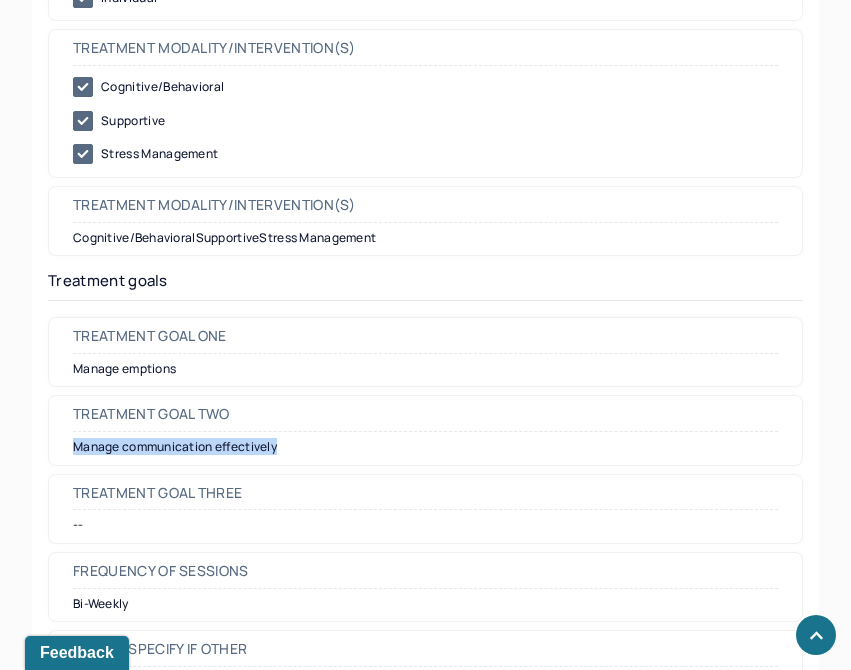 drag, startPoint x: 328, startPoint y: 452, endPoint x: 64, endPoint y: 421, distance: 265.81384 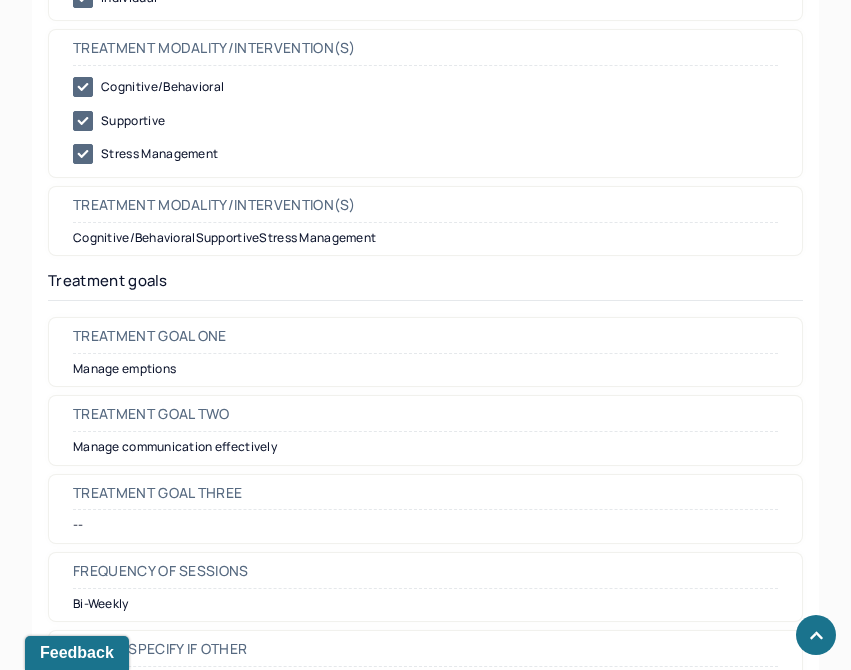 click on "Treatment goal one" at bounding box center [425, 341] 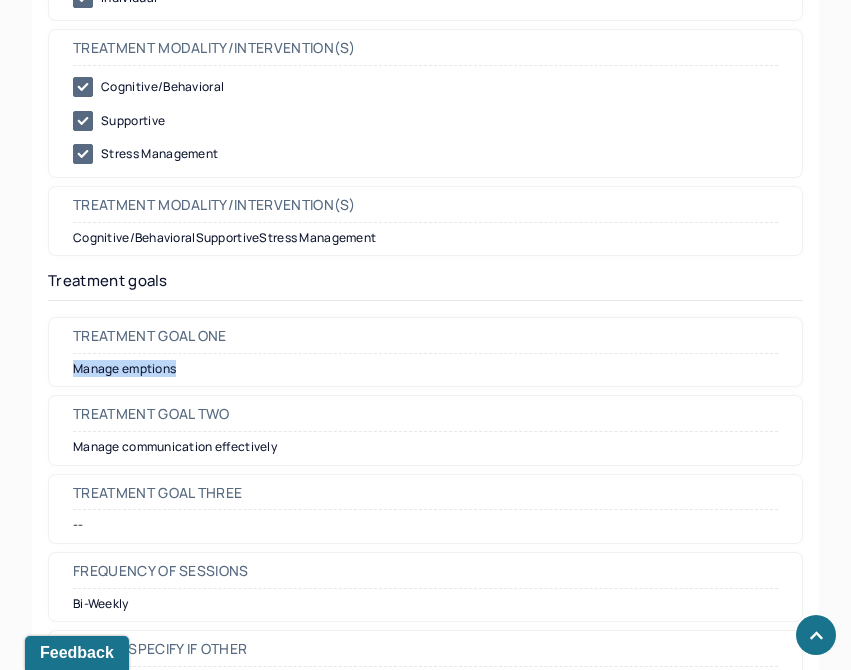 drag, startPoint x: 190, startPoint y: 371, endPoint x: 43, endPoint y: 365, distance: 147.12239 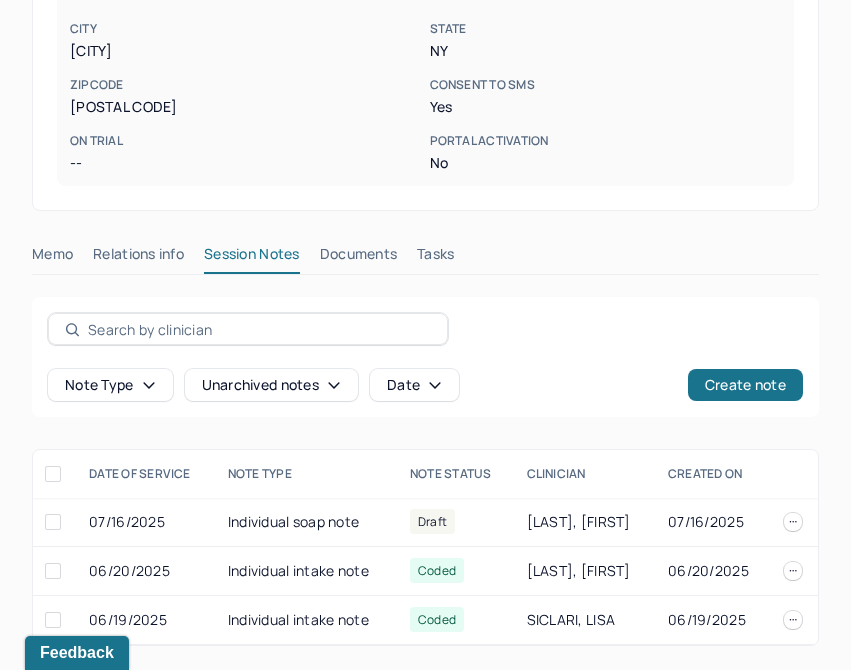 scroll, scrollTop: 598, scrollLeft: 0, axis: vertical 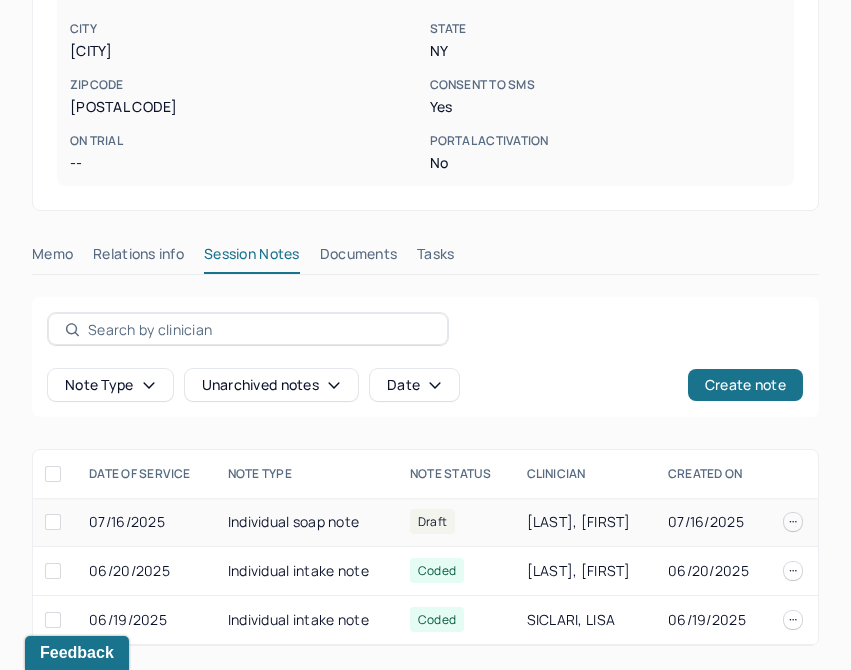 click on "Individual soap note" at bounding box center (307, 522) 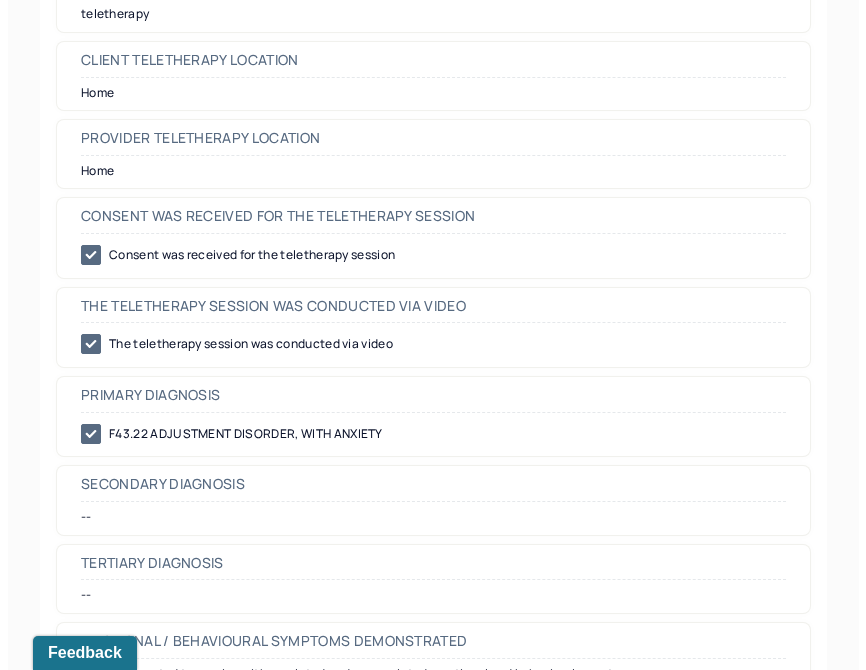 scroll, scrollTop: 0, scrollLeft: 0, axis: both 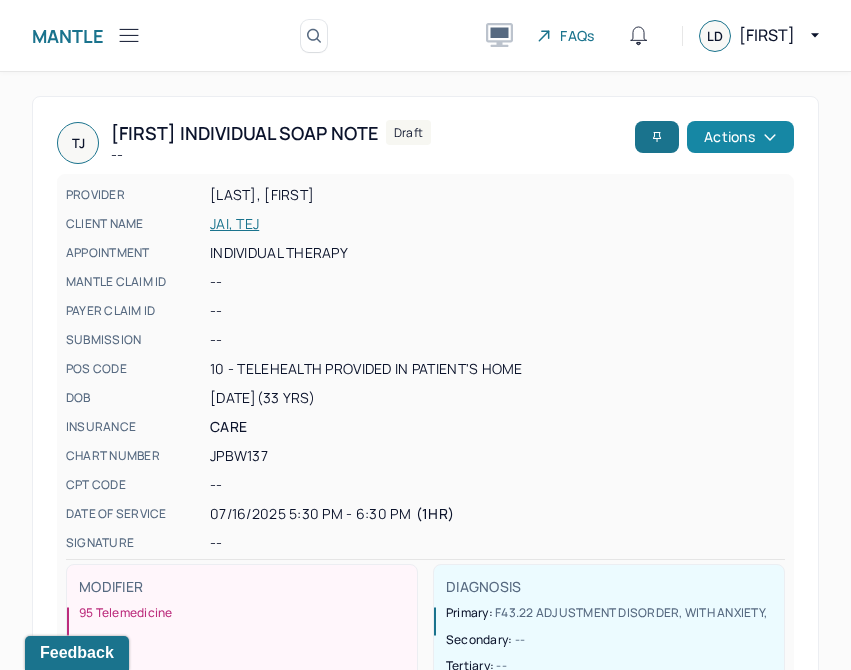 click on "Actions" at bounding box center (740, 137) 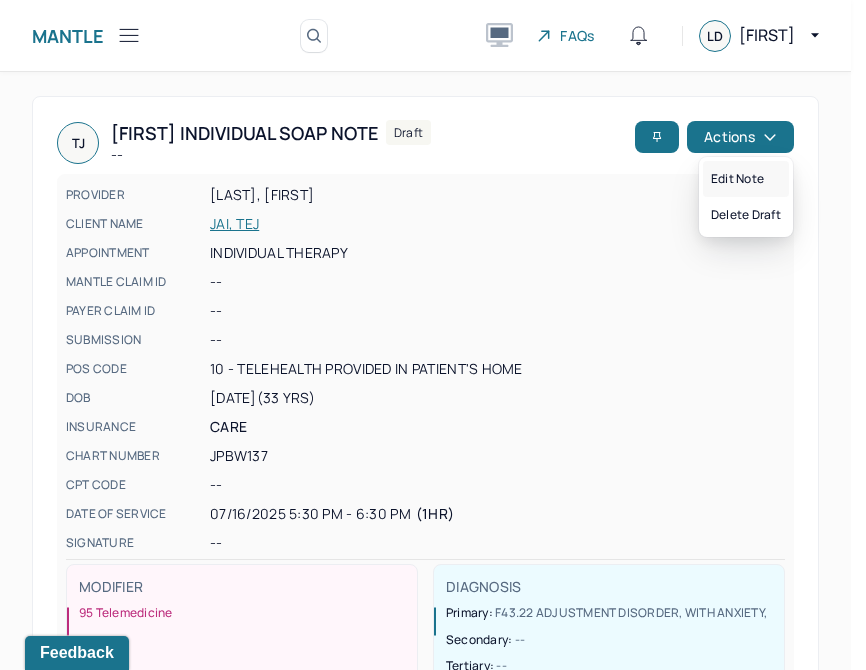 click on "Edit note" at bounding box center [746, 179] 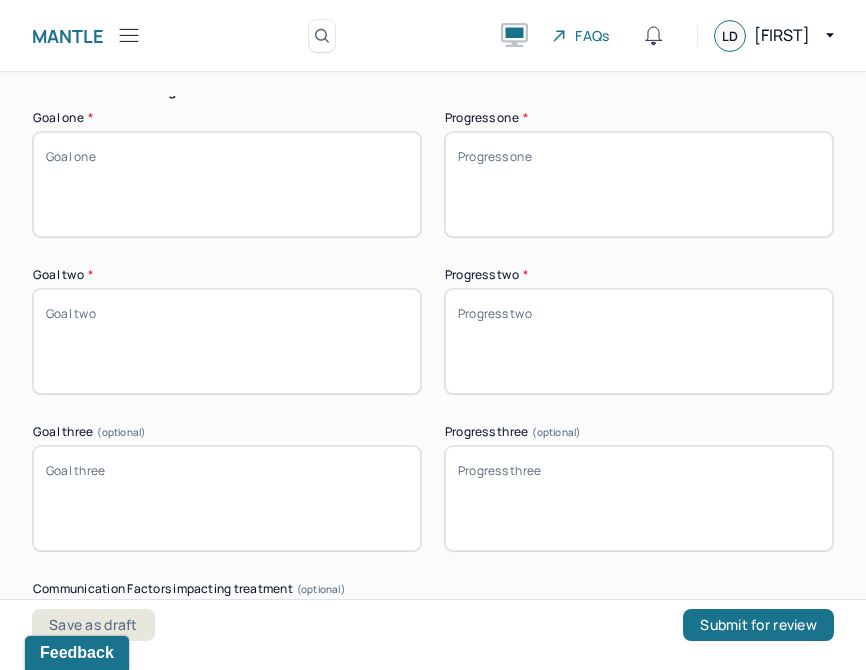 scroll, scrollTop: 3539, scrollLeft: 0, axis: vertical 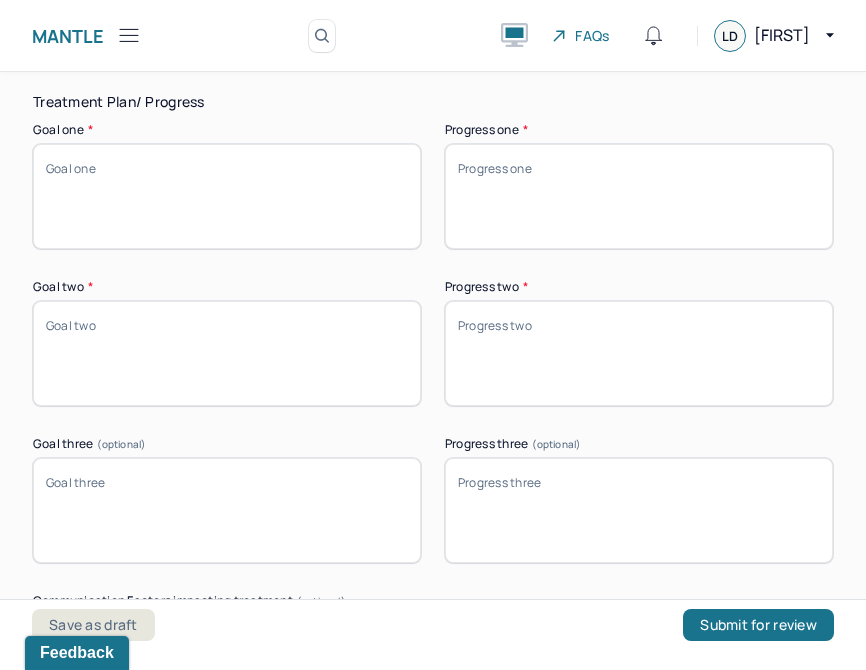 click on "Goal one *" at bounding box center (227, 196) 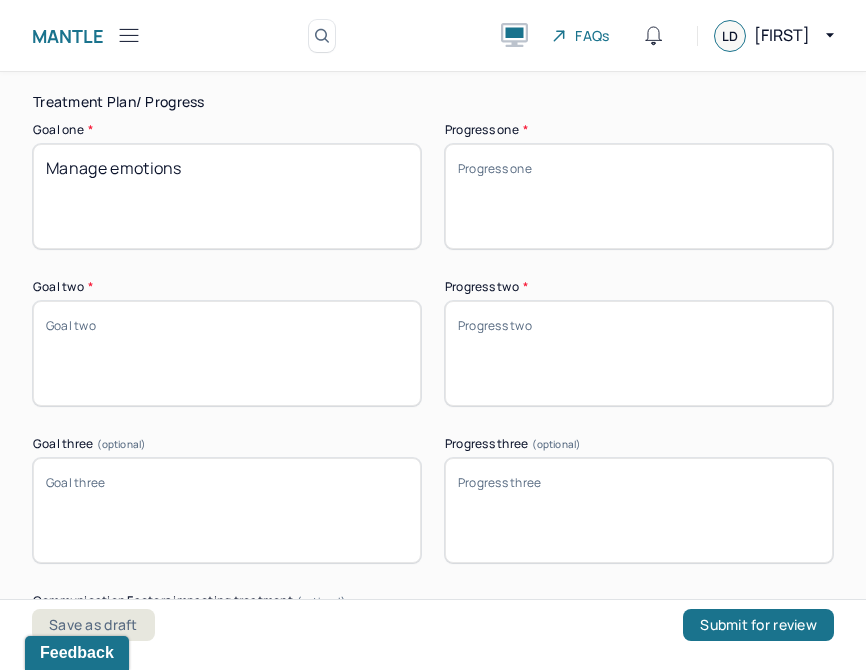type on "Manage emotions" 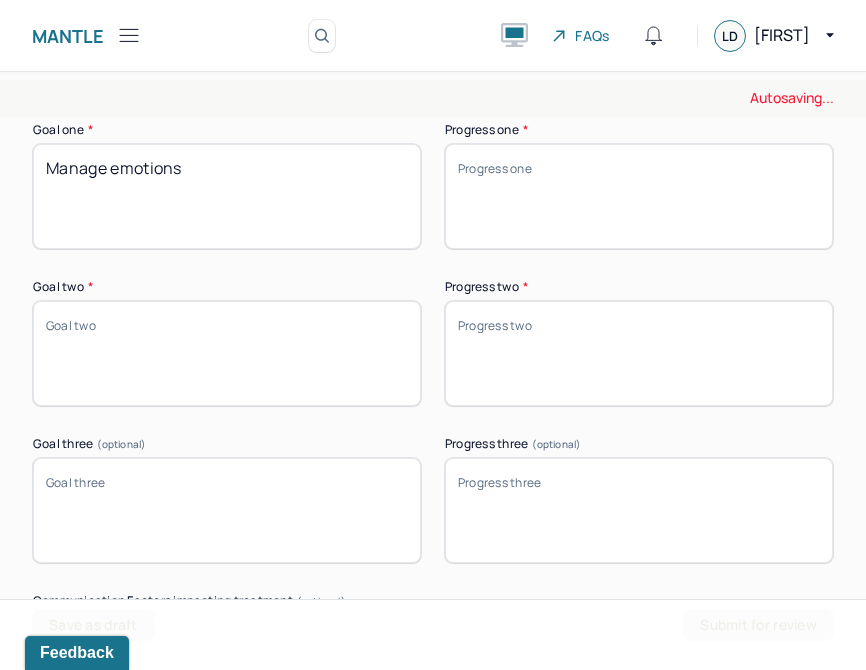 click on "Goal two *" at bounding box center (227, 353) 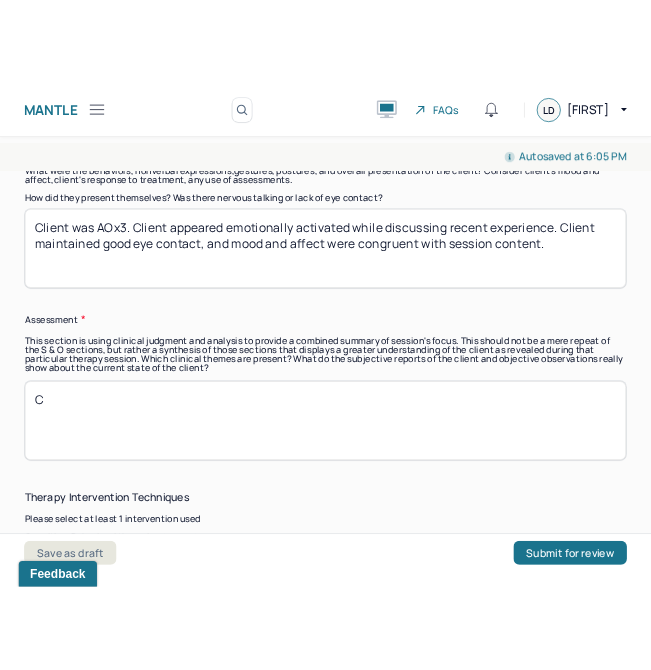 scroll, scrollTop: 1690, scrollLeft: 0, axis: vertical 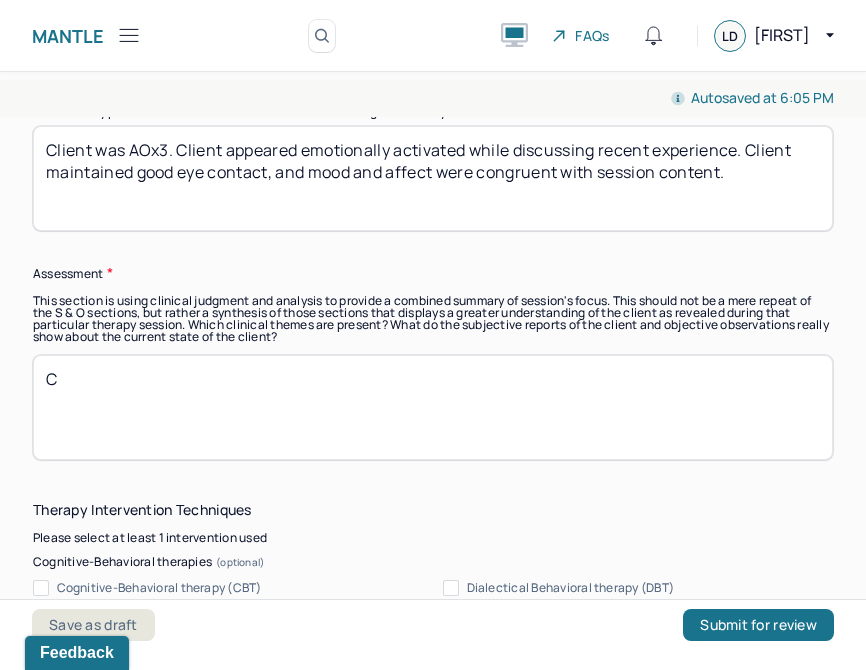 type on "Manage communication effectively" 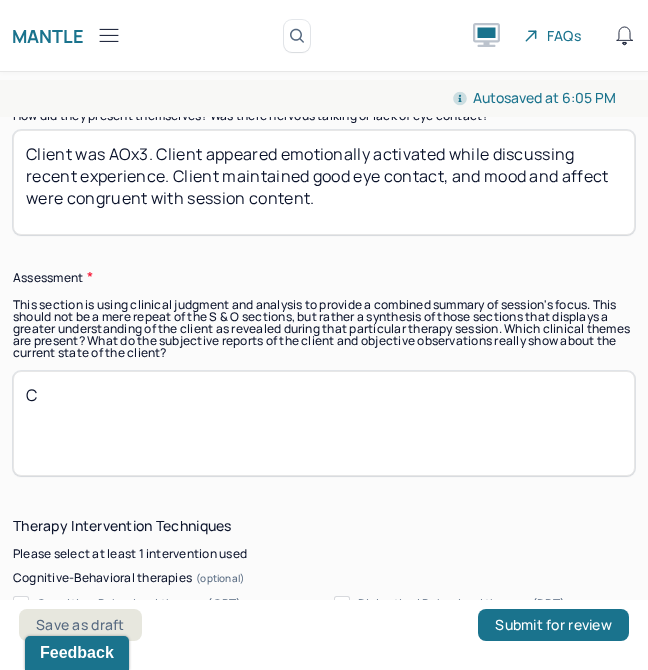 scroll, scrollTop: 1868, scrollLeft: 0, axis: vertical 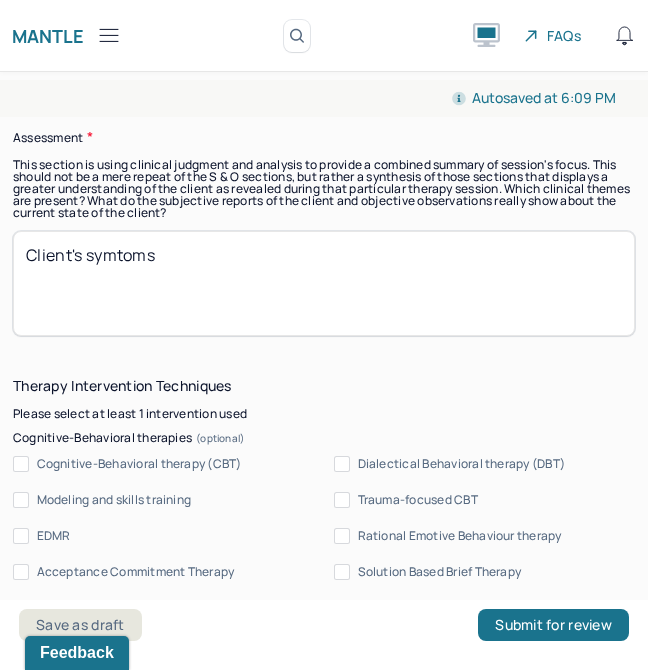 click on "Client's symt" at bounding box center [324, 283] 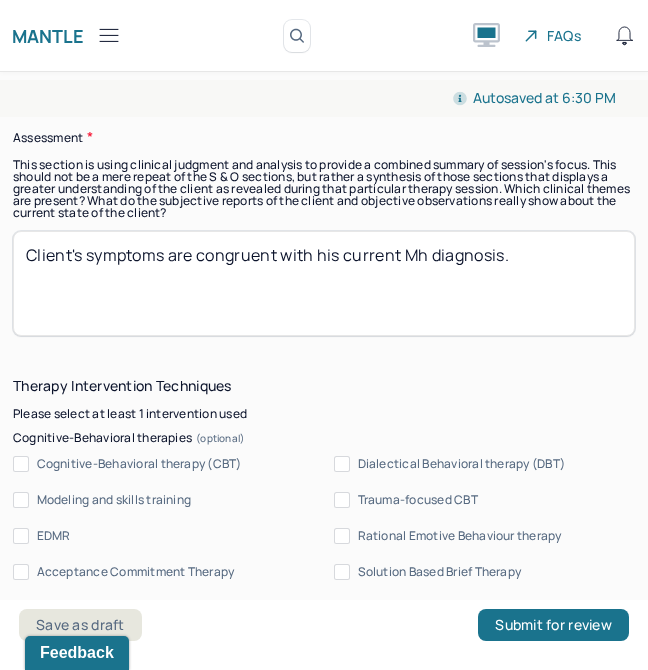 click on "Client's symptoms are congruent with his current Mh diagnosis." at bounding box center [324, 283] 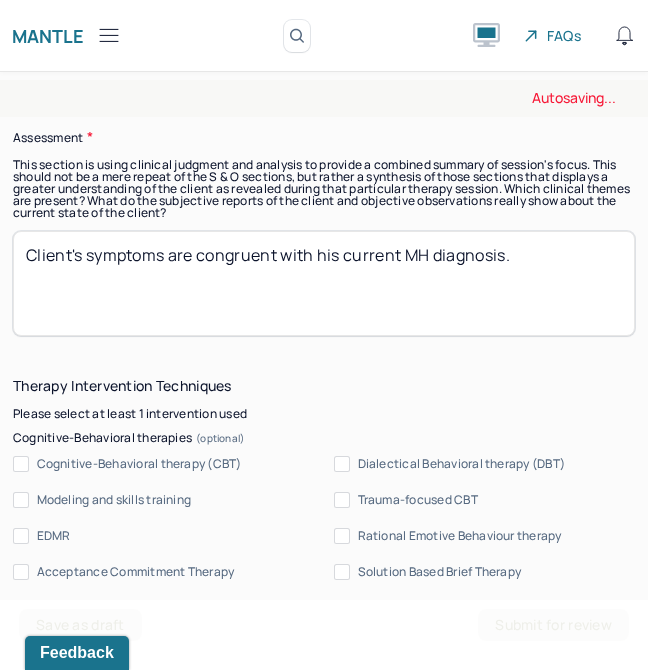 click on "Client's symptoms are congruent with his current Mh diagnosis." at bounding box center [324, 283] 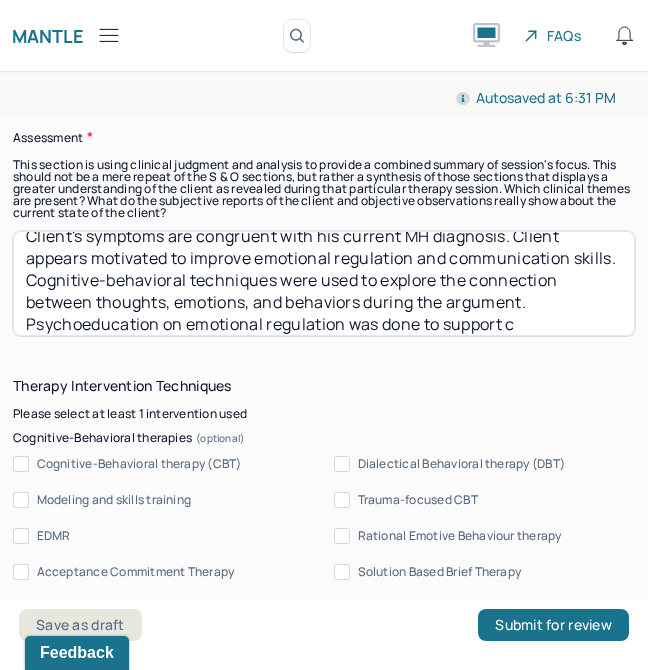 scroll, scrollTop: 41, scrollLeft: 0, axis: vertical 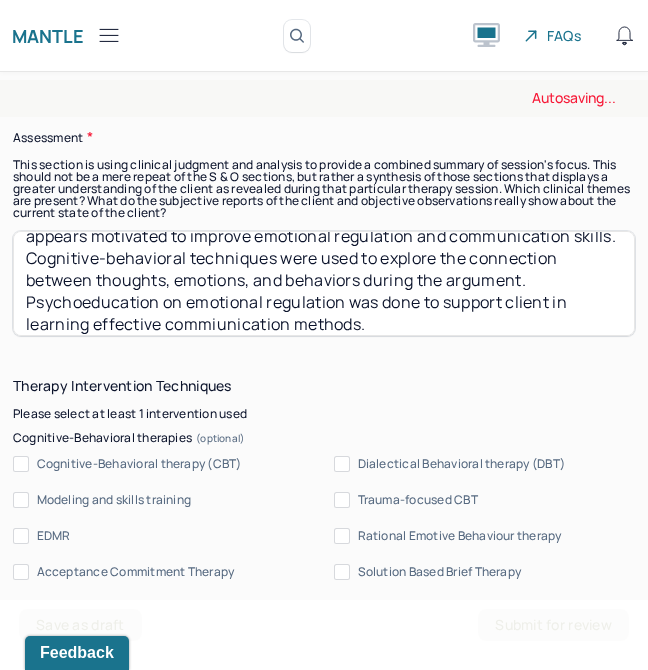 click on "Instructions The fields marked with an asterisk ( * ) are required before you can submit your notes. Before you can submit your session notes, they must be signed. You have the option to save your notes as a draft before making a submission. Appointment location * Teletherapy Client Teletherapy Location Home Office Other Provider Teletherapy Location Home Office Other Consent was received for the teletherapy session The teletherapy session was conducted via video Primary diagnosis * F43.22 ADJUSTMENT DISORDER, WITH ANXIETY Secondary diagnosis (optional) Secondary diagnosis Tertiary diagnosis (optional) Tertiary diagnosis Emotional / Behavioural symptoms demonstrated * Client presented to session with regulated and appropriated emotional and behavioral symptoms. Causing * Maladaptive Functioning Intention for Session * Facilitate coping mechanisms Session Note Subjective Objective How did they present themselves? Was there nervous talking or lack of eye contact? Assessment Therapy Intervention Techniques EDMR" at bounding box center [324, 824] 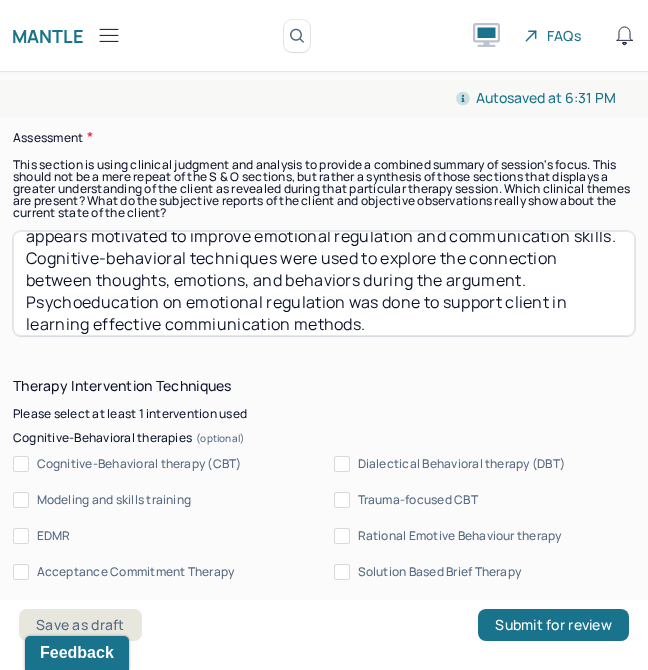 click on "Client's symptoms are congruent with his current MH diagnosis. Client appears motivated to improve emotional regulation and communication skills. Cognitive-behavioral techniques were used to explore the connection between thoughts, emotions, and behaviors during the argument. Psychoeducation on emotional regulation was done" at bounding box center (324, 283) 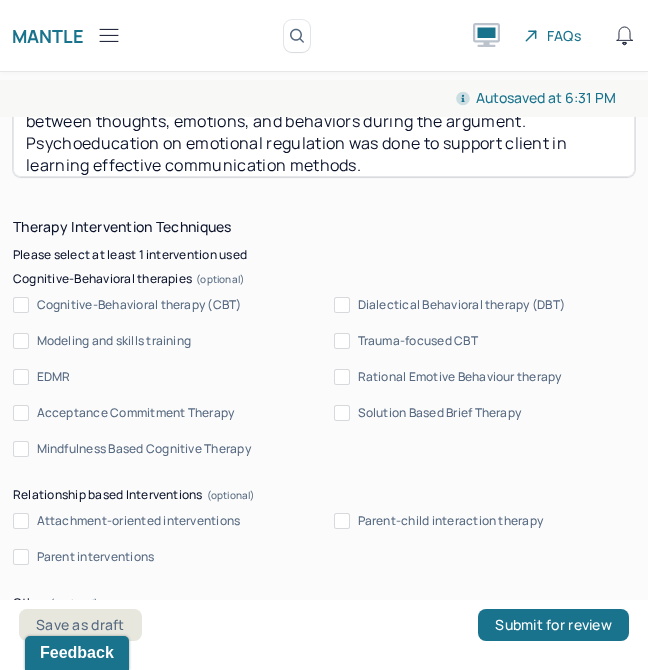 scroll, scrollTop: 2170, scrollLeft: 0, axis: vertical 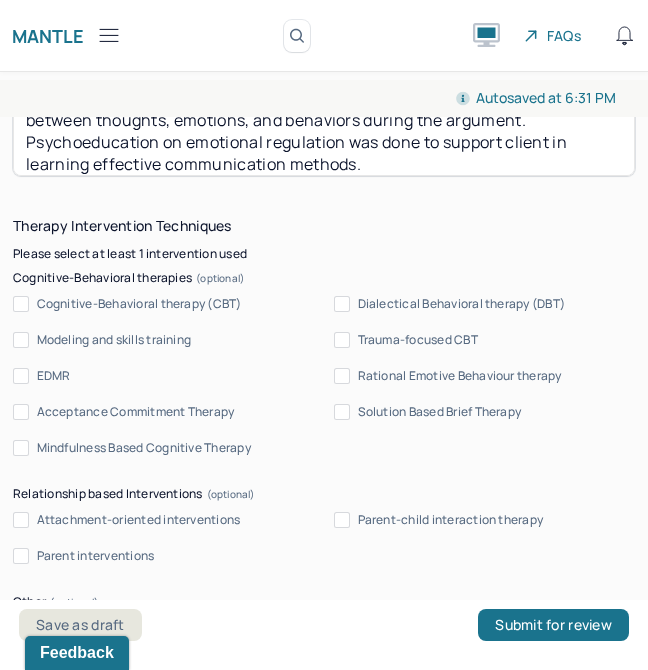 type on "Client's symptoms are congruent with his current MH diagnosis. Client appears motivated to improve emotional regulation and communication skills. Cognitive-behavioral techniques were used to explore the connection between thoughts, emotions, and behaviors during the argument. Psychoeducation on emotional regulation was done to support client in learning effective communication methods." 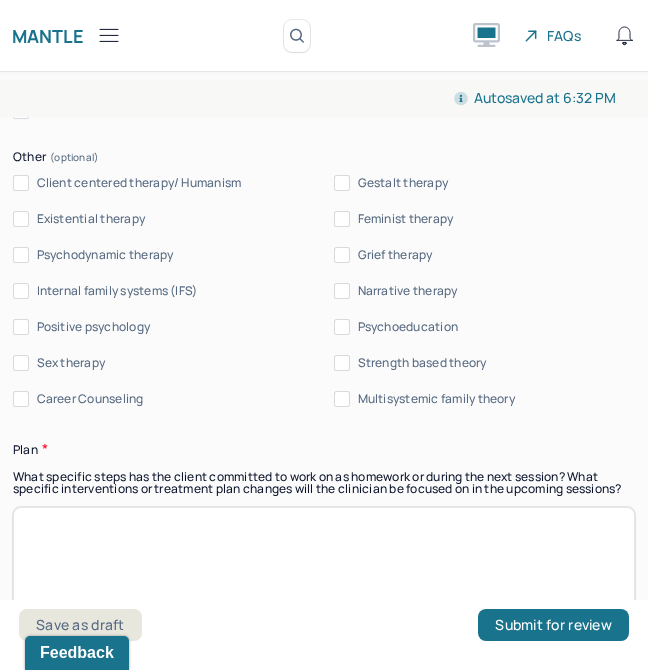 scroll, scrollTop: 2655, scrollLeft: 0, axis: vertical 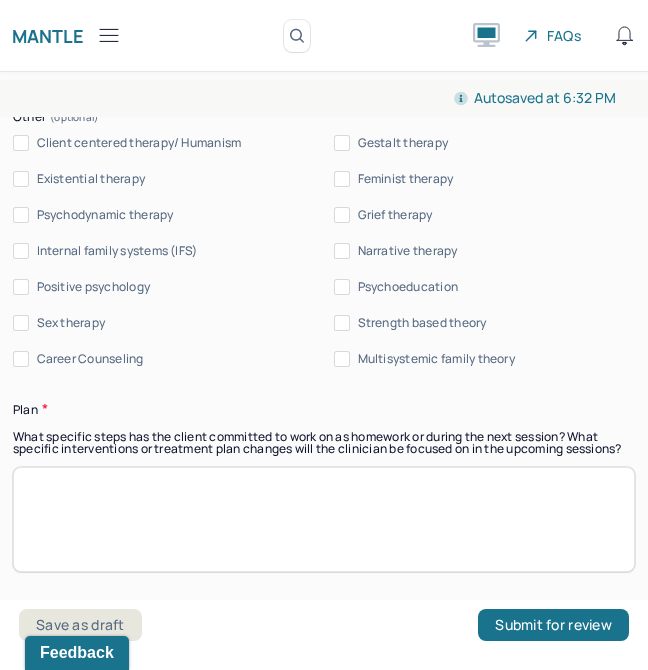 click on "Client centered therapy/ Humanism Gestalt therapy Existential therapy Feminist therapy Psychodynamic therapy Grief therapy Internal family systems (IFS) Narrative therapy Positive psychology Psychoeducation Sex therapy Strength based theory Career Counseling Multisystemic family theory" at bounding box center [324, 251] 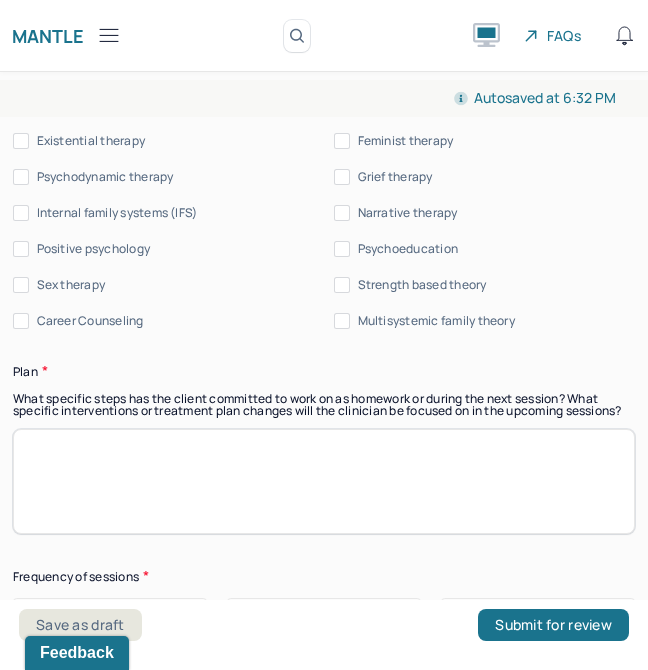 click on "Client centered therapy/ Humanism" at bounding box center (139, 105) 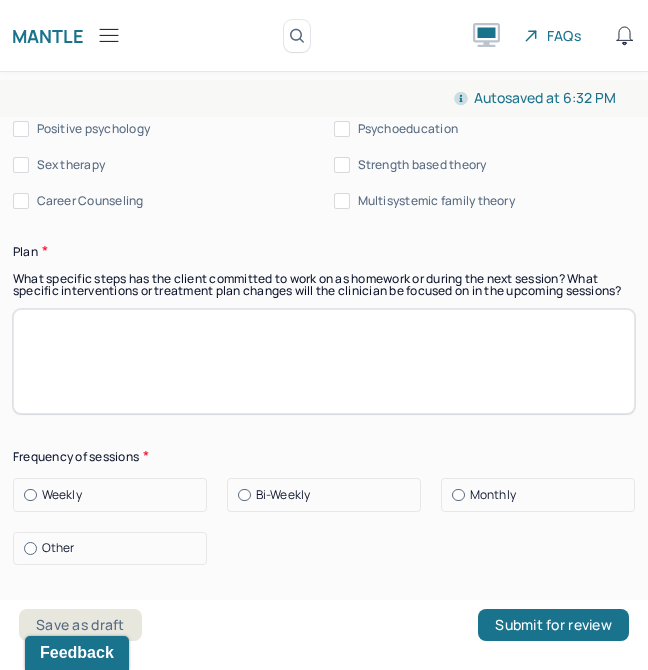 scroll, scrollTop: 2815, scrollLeft: 0, axis: vertical 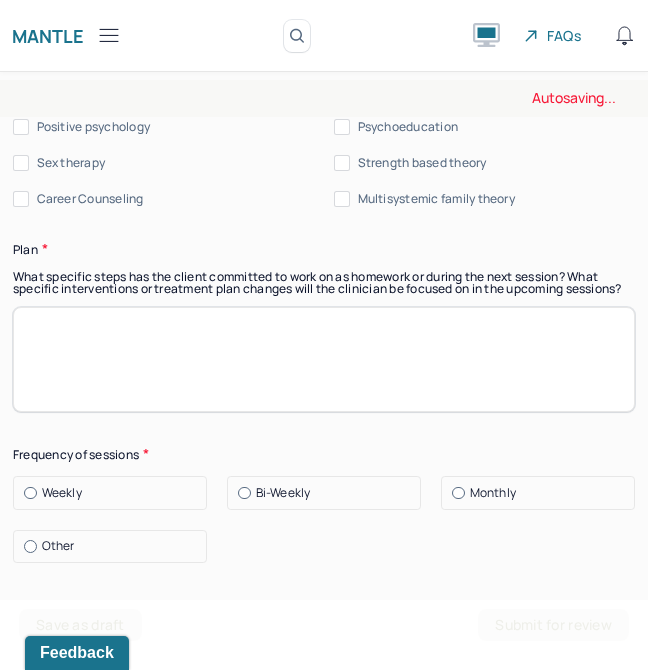 click on "Psychoeducation" at bounding box center [408, 127] 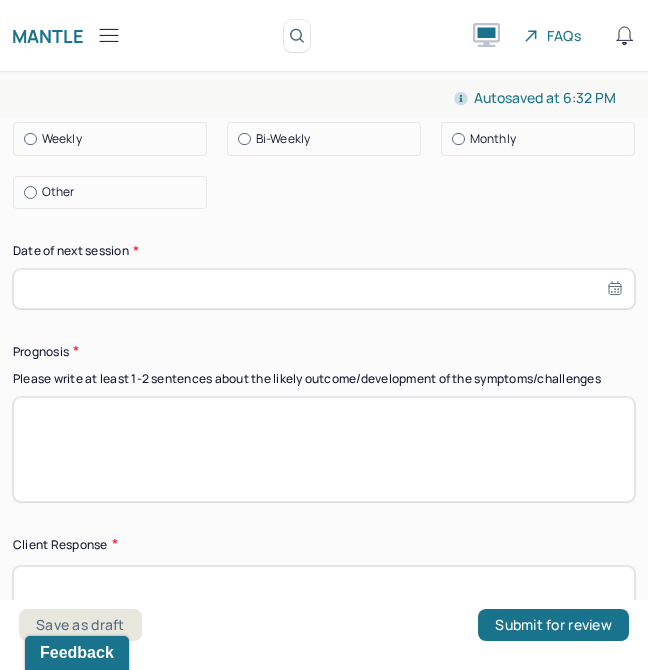 scroll, scrollTop: 3170, scrollLeft: 0, axis: vertical 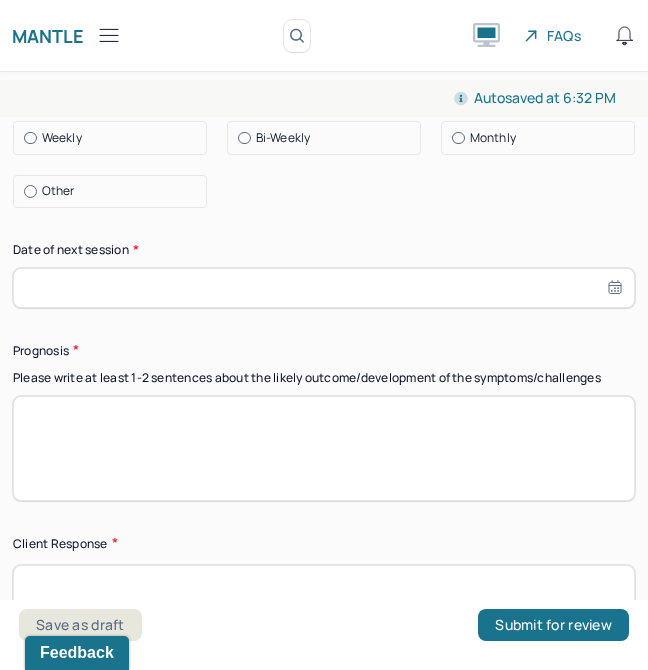 click at bounding box center [324, 4] 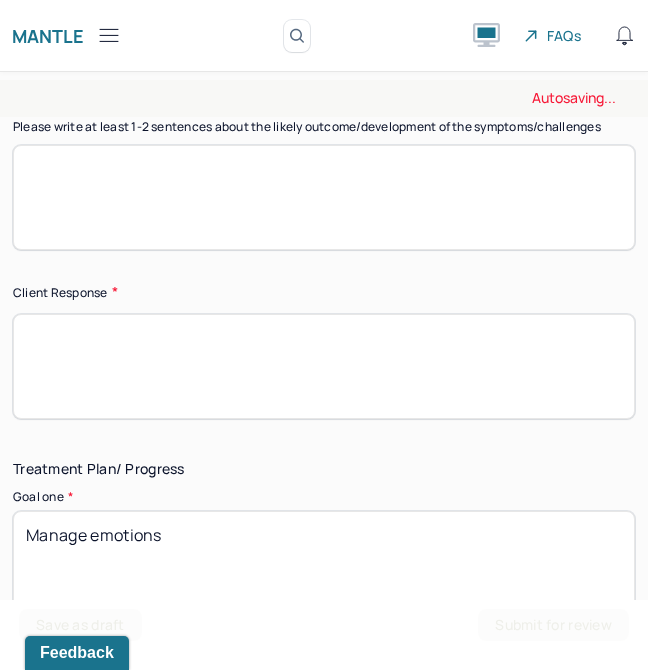 scroll, scrollTop: 3435, scrollLeft: 0, axis: vertical 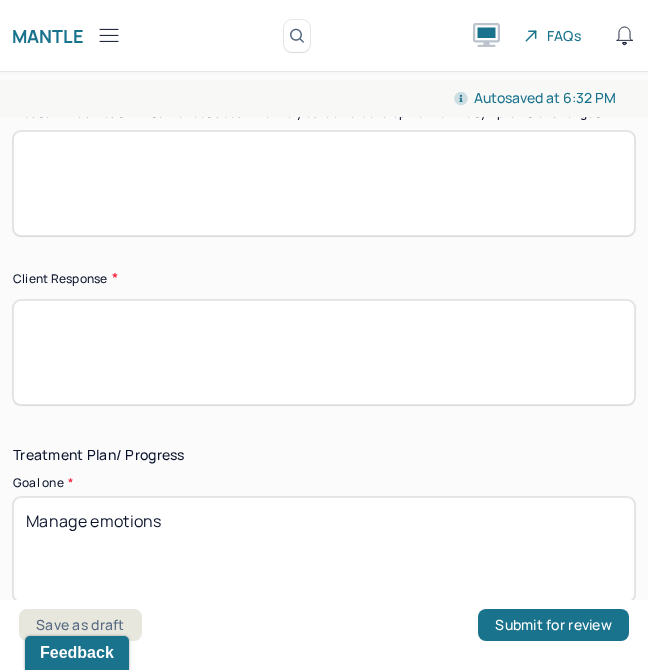 type on "Client will continue participating in one hour biweekly therapy sessions to continue receiving support while working toward therapy goals." 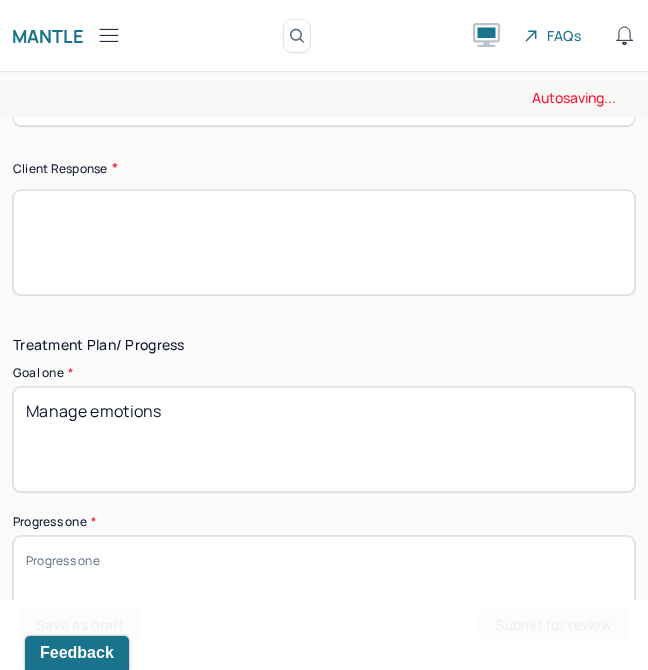 scroll, scrollTop: 3559, scrollLeft: 0, axis: vertical 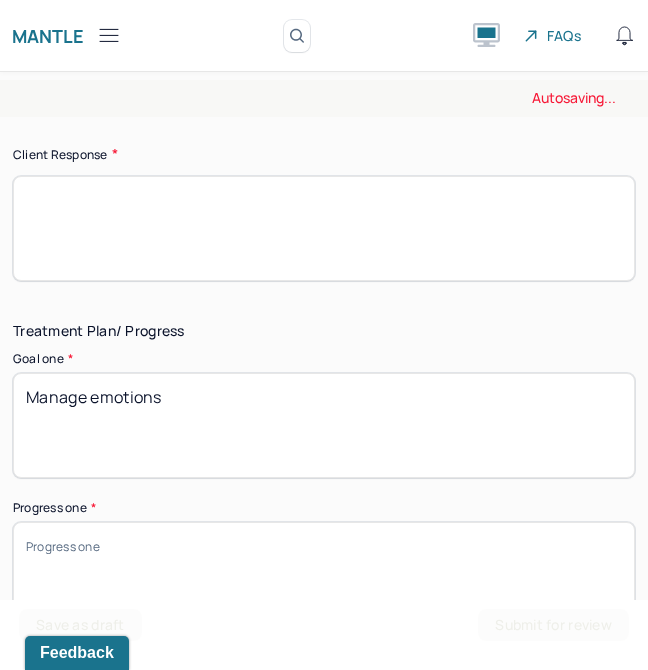 click at bounding box center [324, 59] 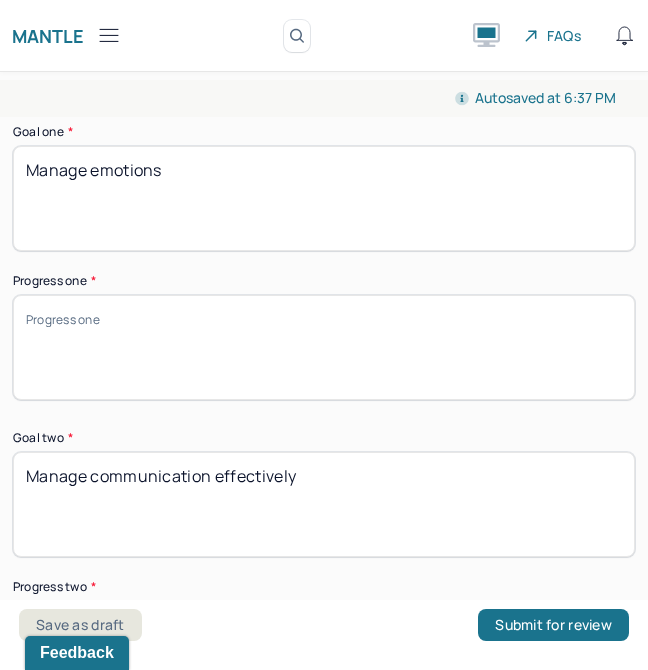 scroll, scrollTop: 3787, scrollLeft: 0, axis: vertical 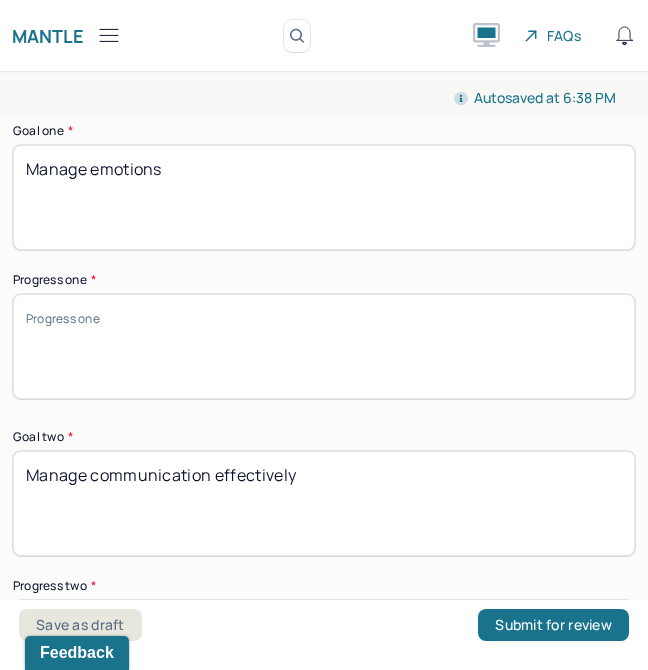 type on "Prognosis is positive due to the client's insight into his challenges and motivation to seek support, though progress may be gradual as the client remains somewhat hesitant and slow to open up." 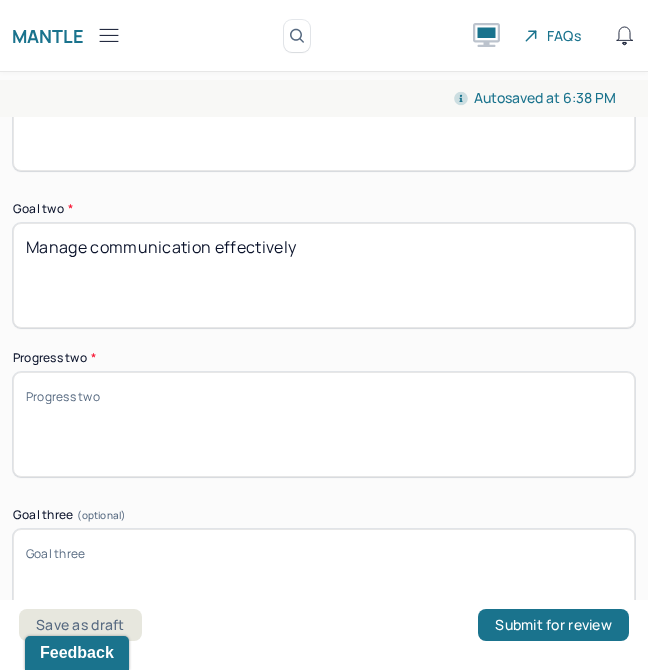 scroll, scrollTop: 4096, scrollLeft: 0, axis: vertical 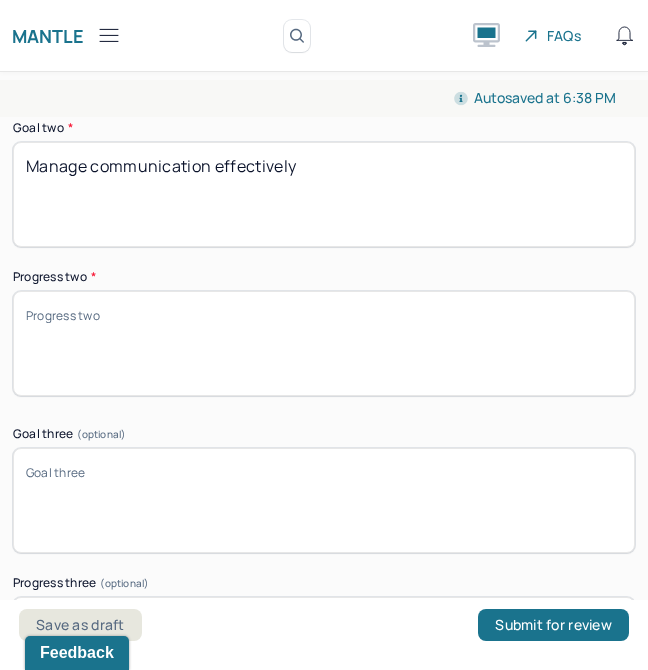 type on "Client was engaged and reflective throughout the session." 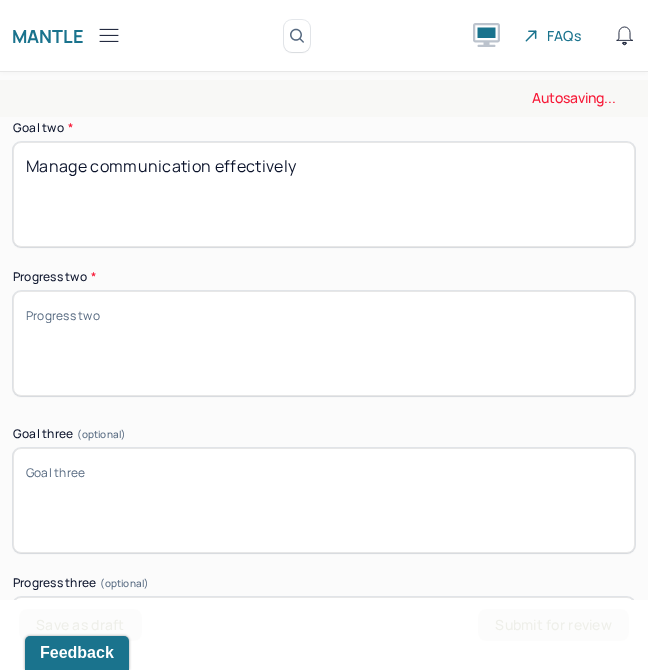 scroll, scrollTop: 4293, scrollLeft: 0, axis: vertical 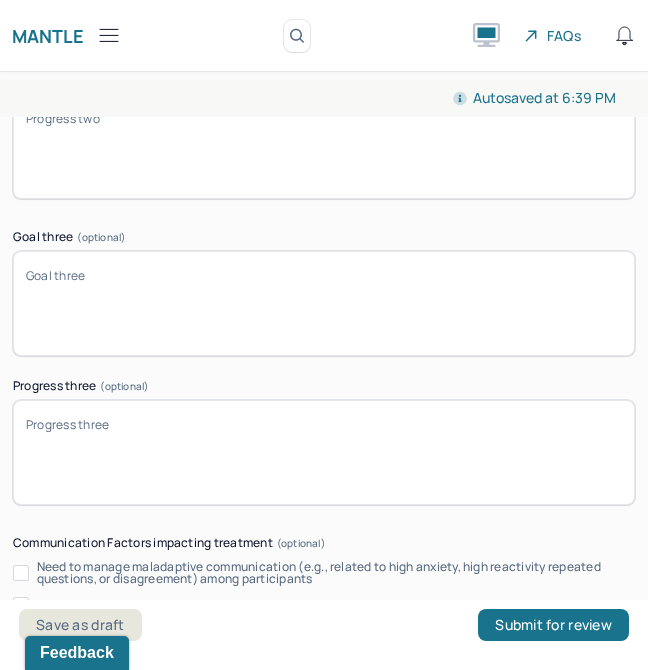 type on "Progress; client reported a recent situation in which he felt he managed his emotional expression better than he usually does." 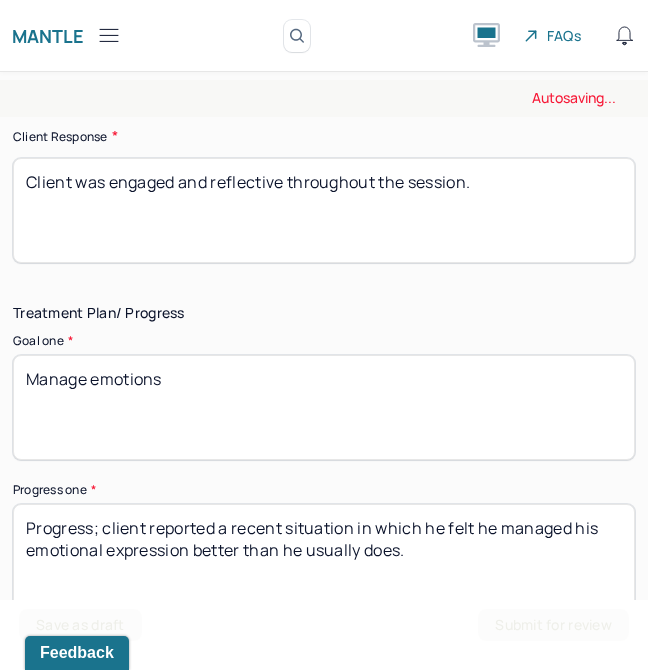 scroll, scrollTop: 2067, scrollLeft: 0, axis: vertical 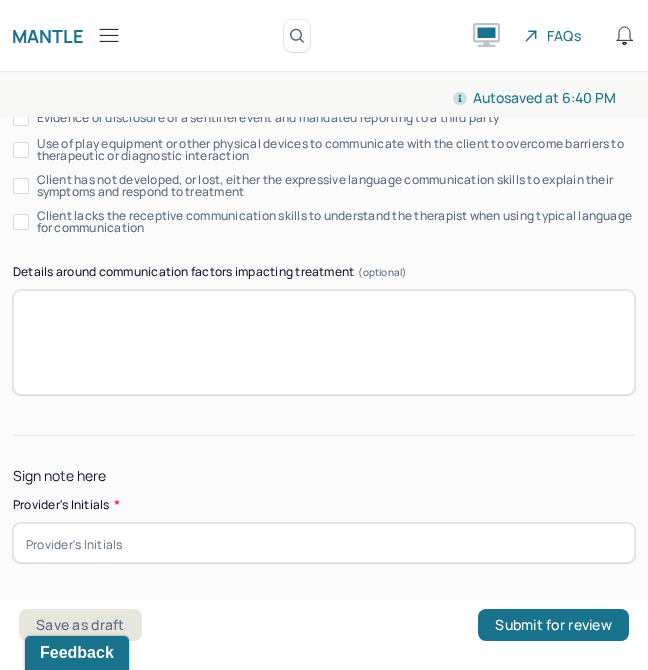 type on "Progress; client reported feeling a necessity to work on learning better effective communication skills." 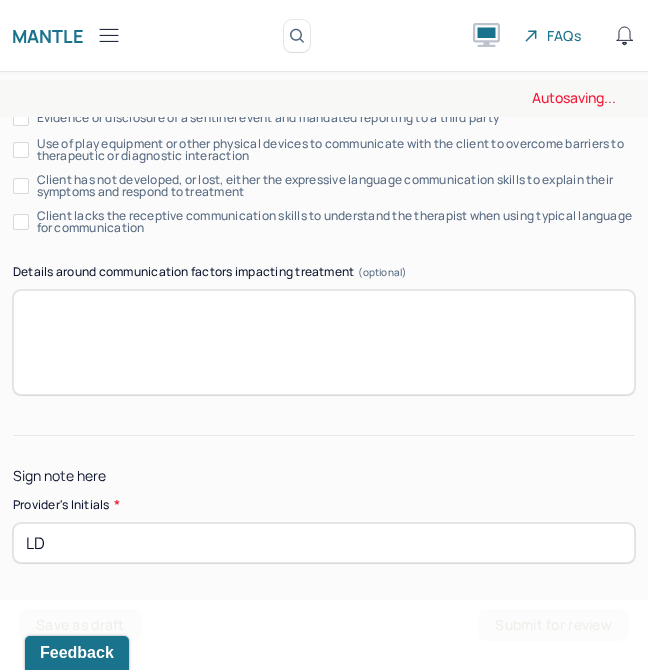 type on "LD" 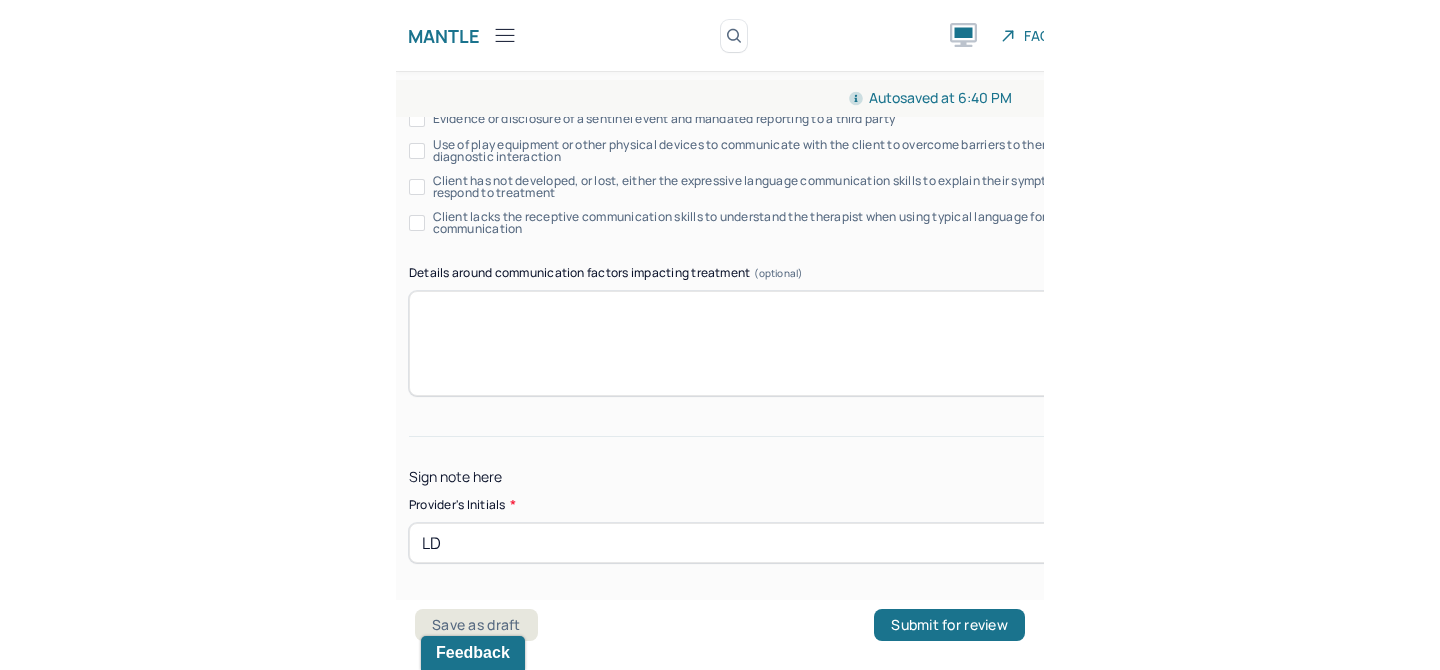scroll, scrollTop: 3866, scrollLeft: 0, axis: vertical 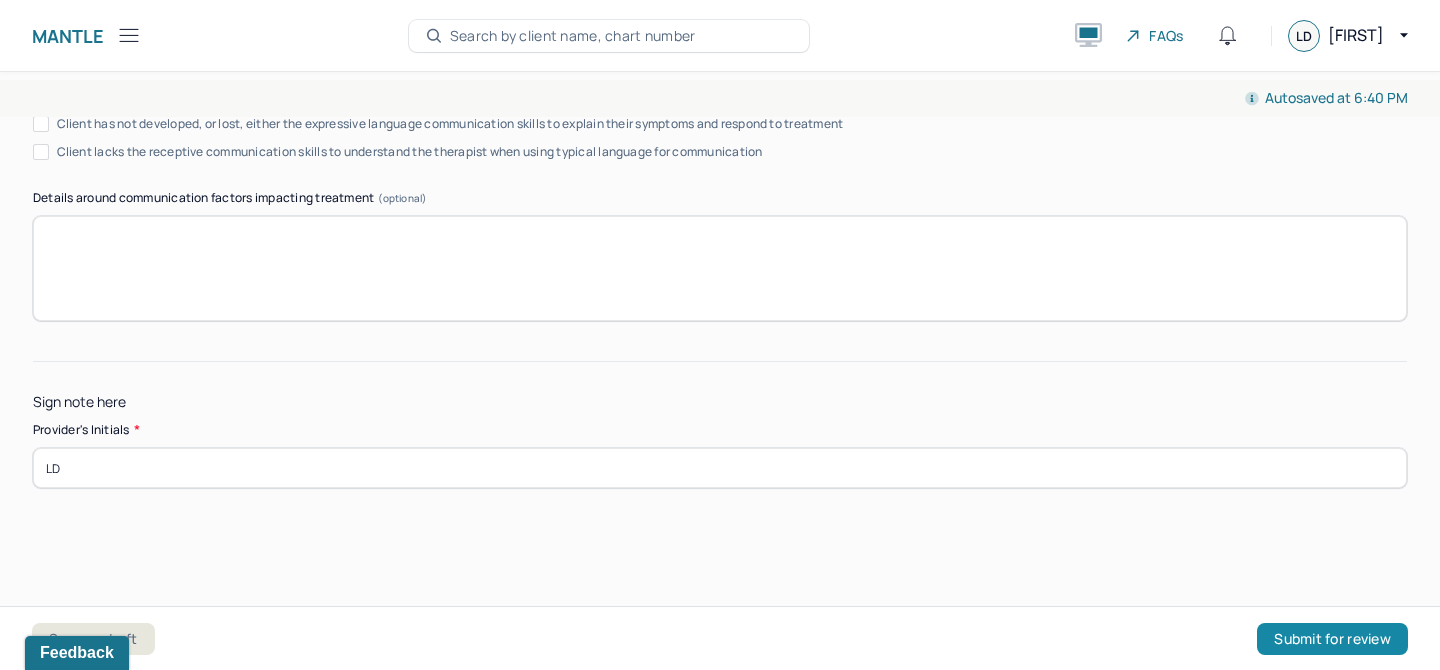 click on "Submit for review" at bounding box center (1332, 639) 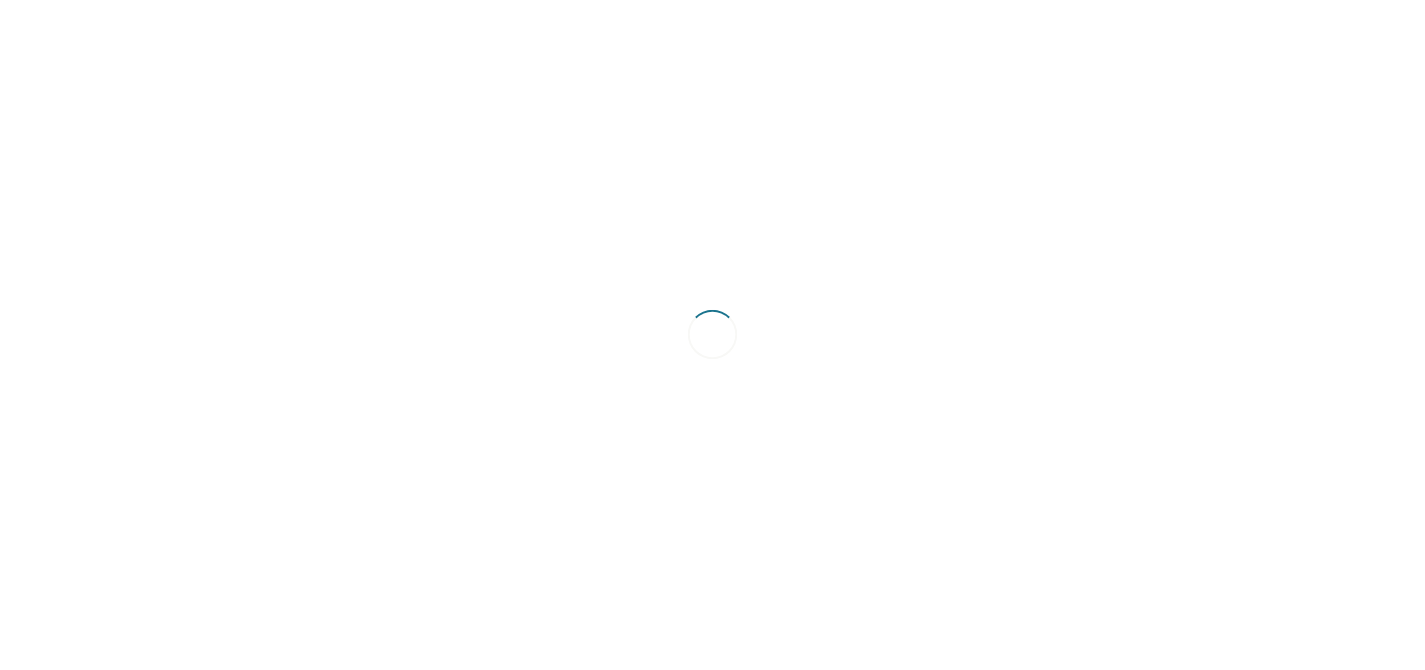 scroll, scrollTop: 0, scrollLeft: 0, axis: both 